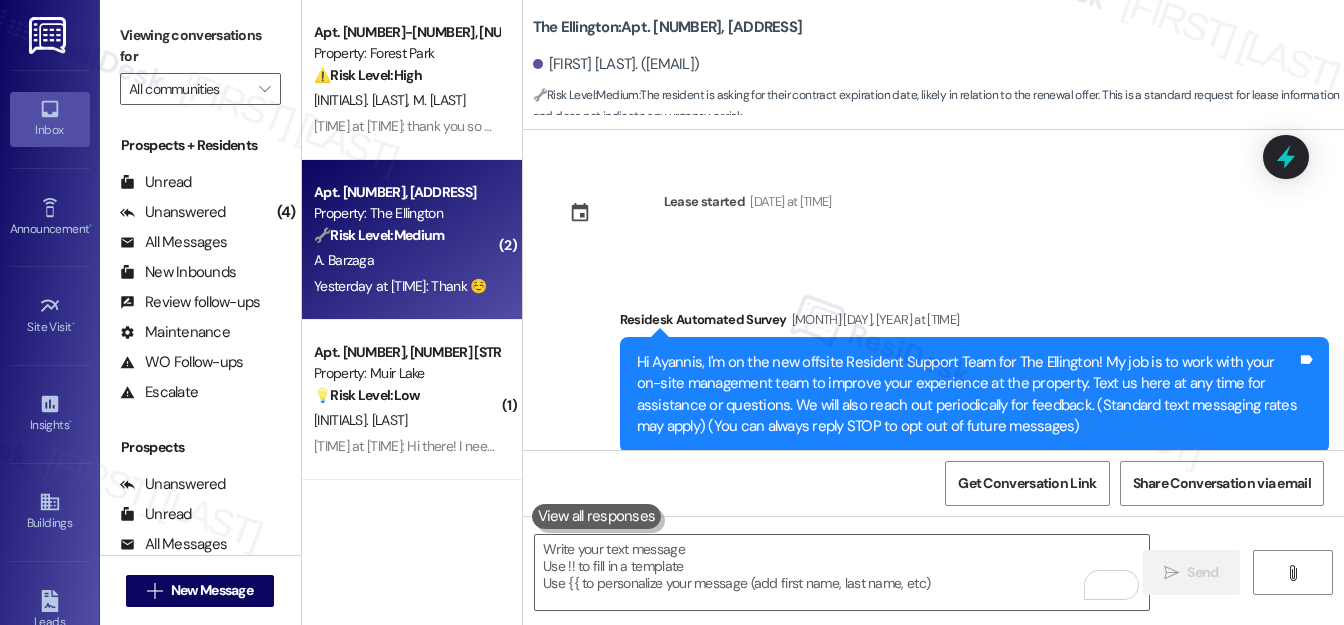 scroll, scrollTop: 0, scrollLeft: 0, axis: both 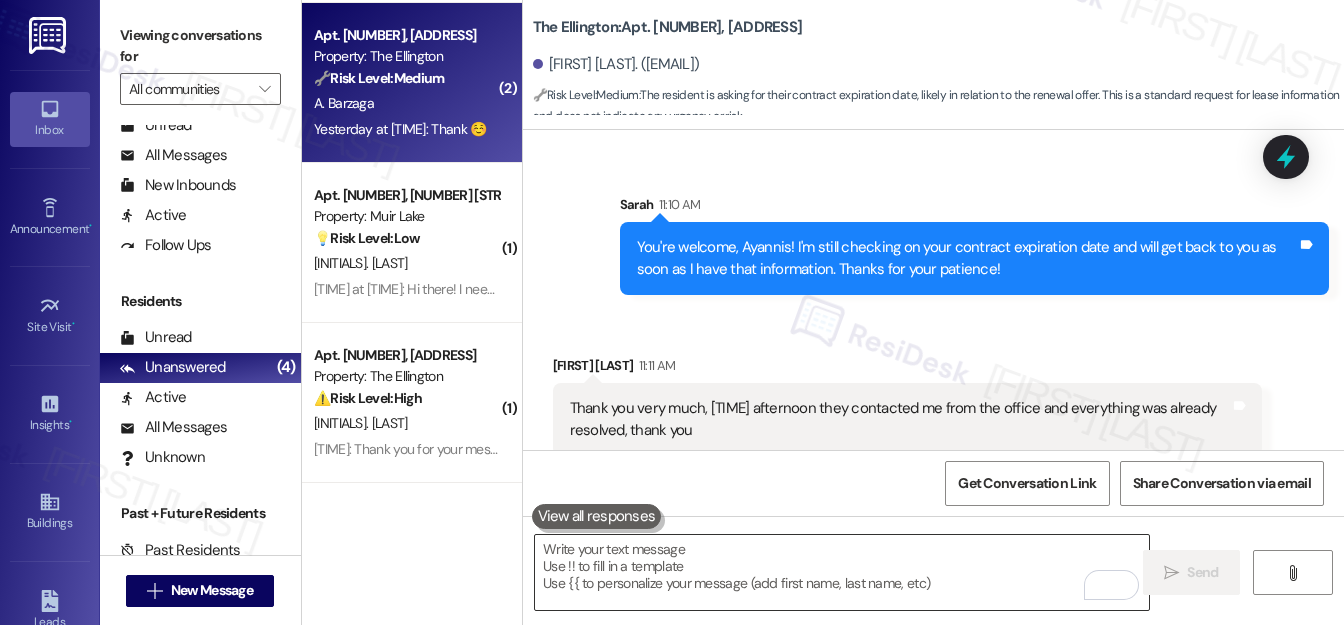click at bounding box center (842, 572) 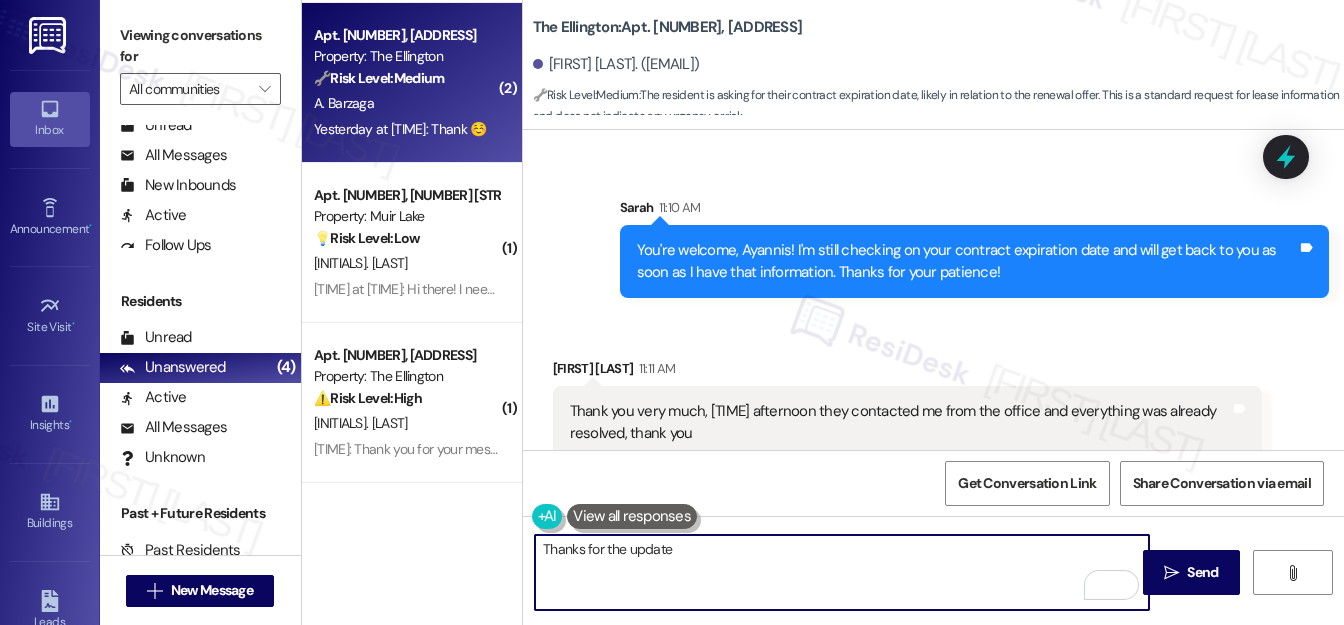 scroll, scrollTop: 2168, scrollLeft: 0, axis: vertical 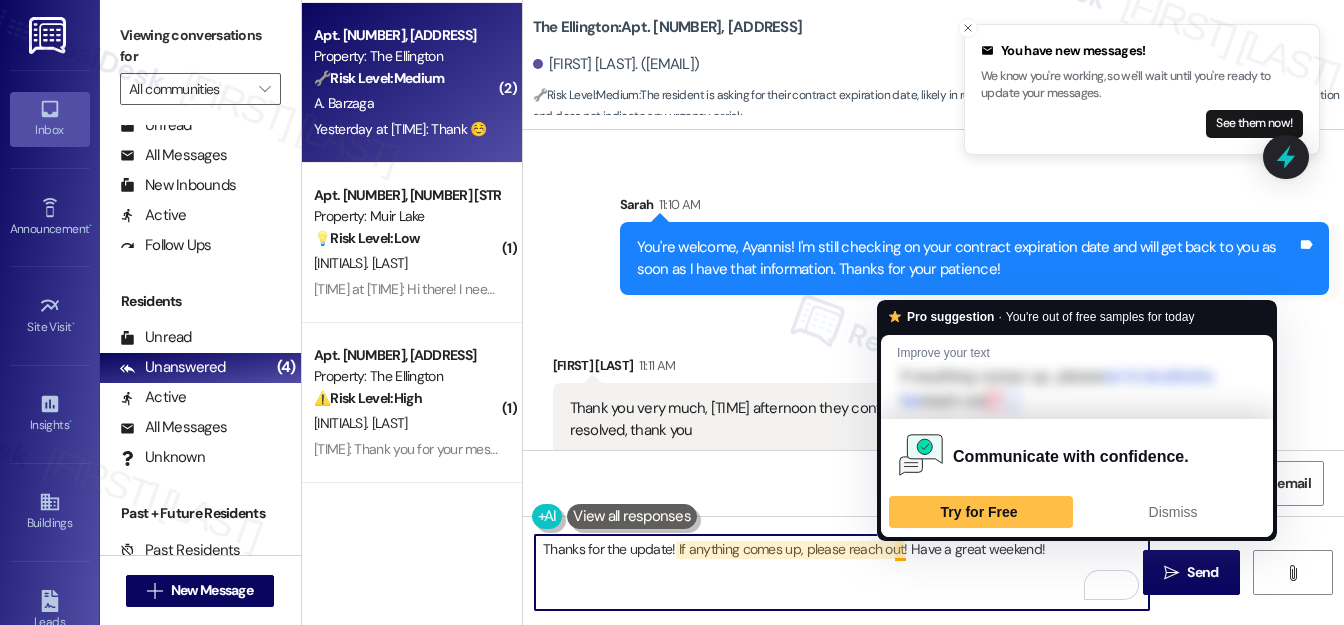 click on "Thanks for the update! If anything comes up, please reach out! Have a great weekend!" at bounding box center [842, 572] 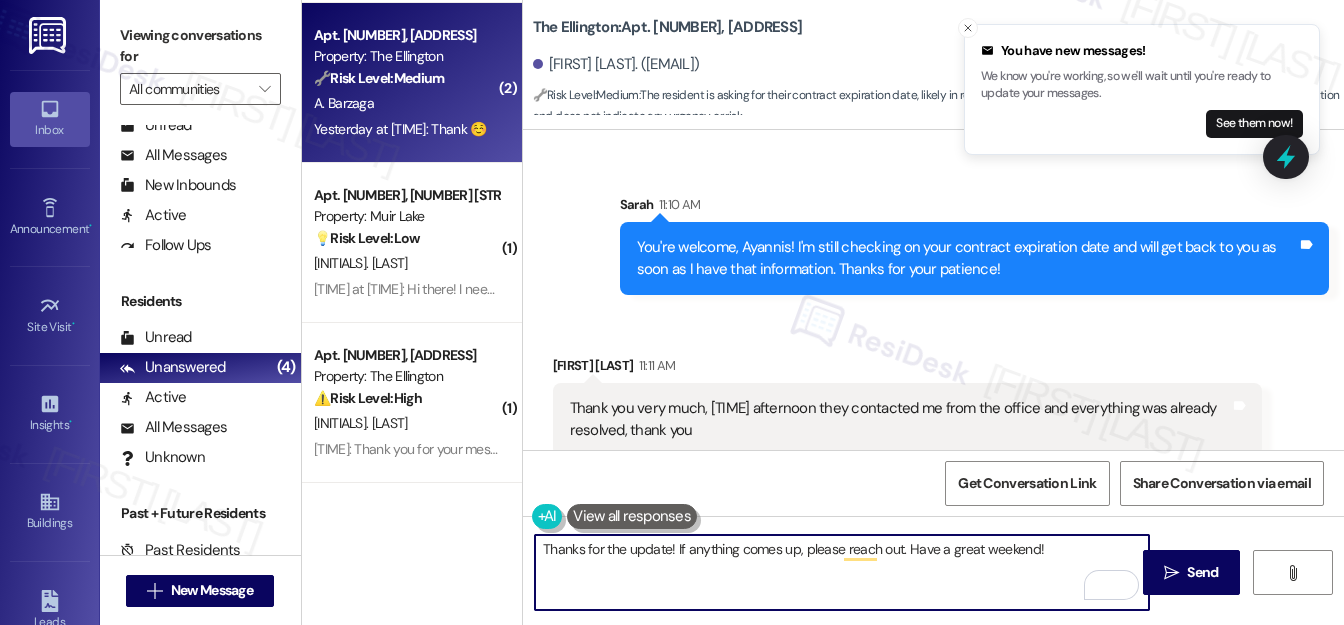 click on "Thanks for the update! If anything comes up, please reach out. Have a great weekend!" at bounding box center [842, 572] 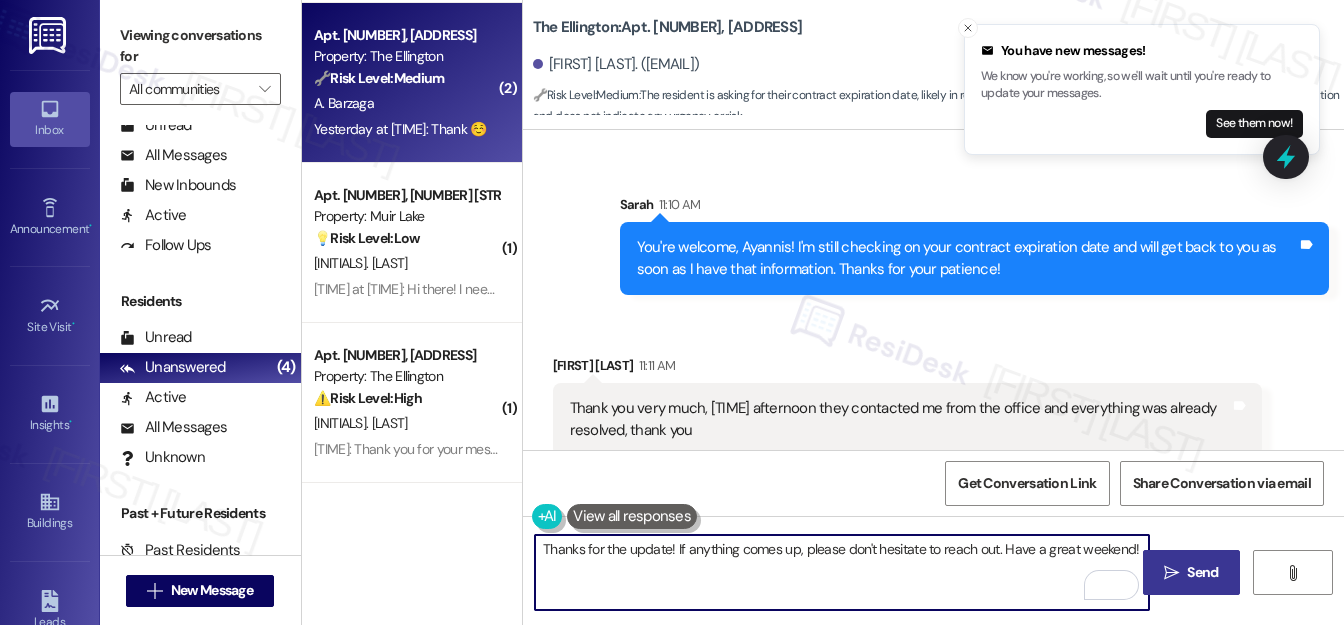 type on "Thanks for the update! If anything comes up, please don't hesitate to reach out. Have a great weekend!" 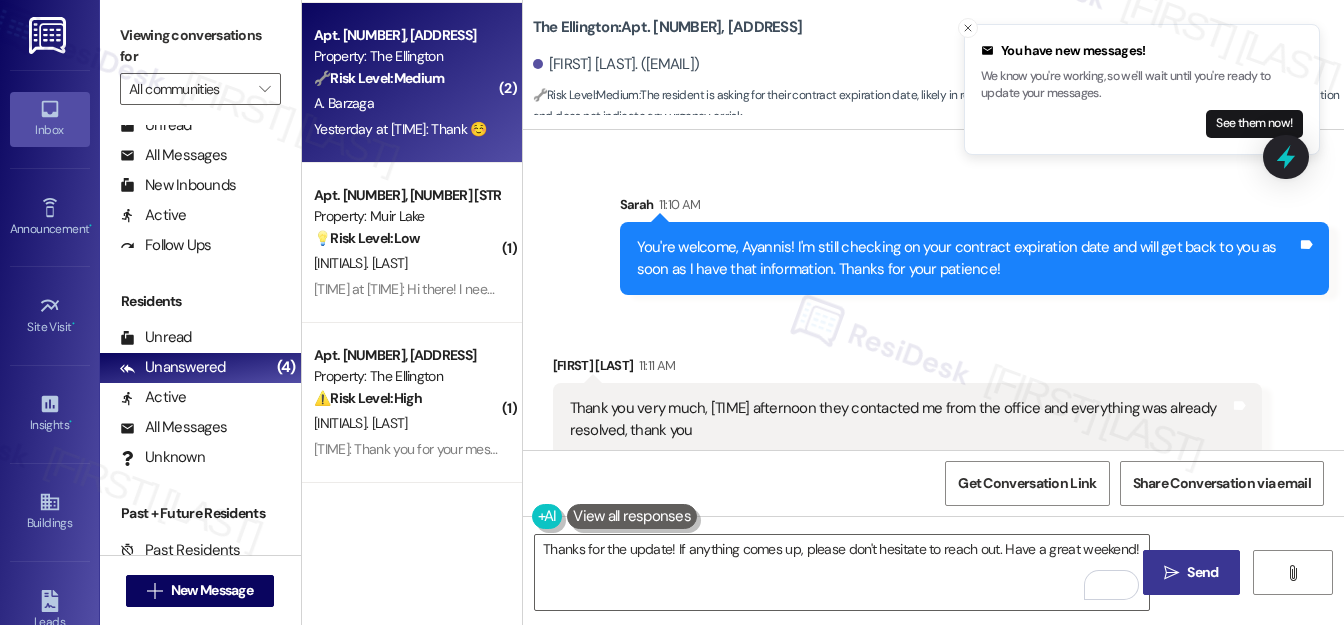 click on " Send" at bounding box center [1191, 572] 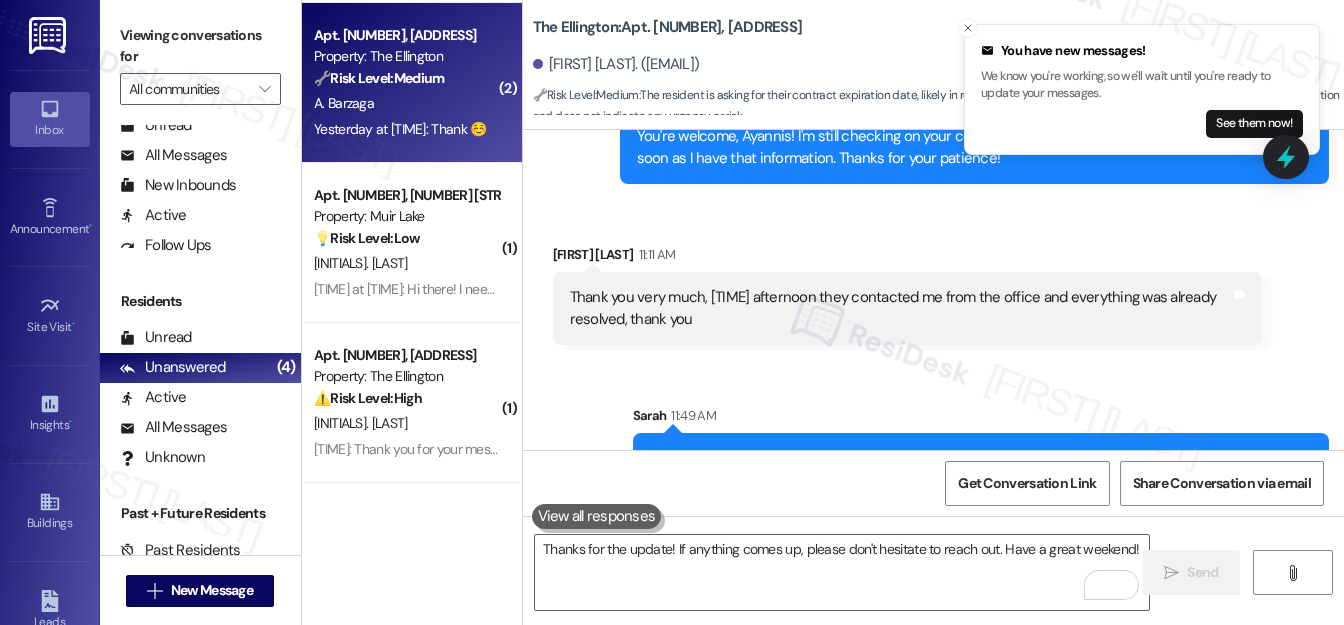 scroll, scrollTop: 2306, scrollLeft: 0, axis: vertical 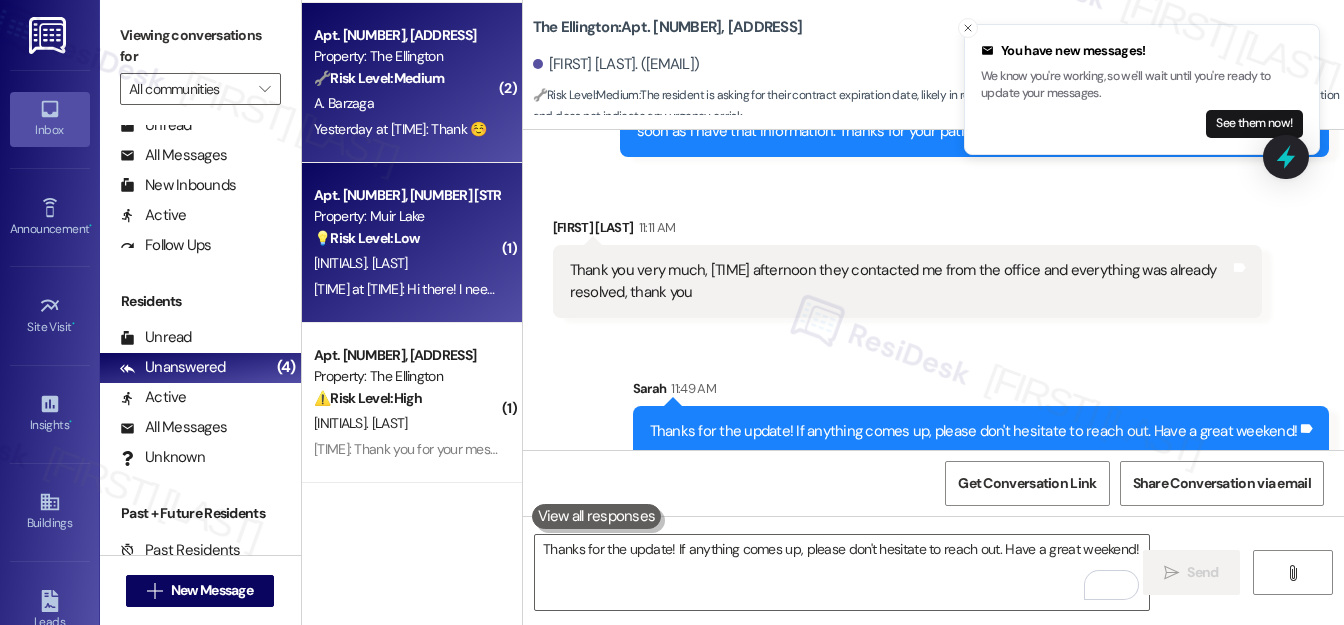 click on "Property: Muir Lake" at bounding box center (406, 216) 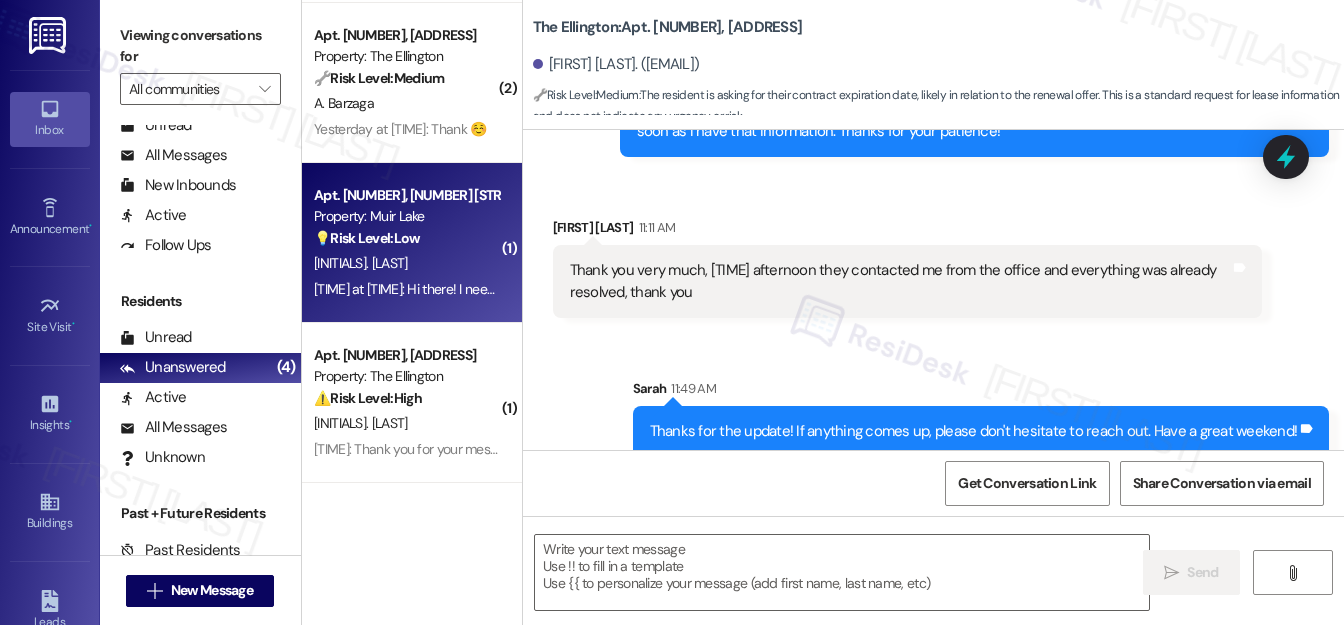 type on "Fetching suggested responses. Please feel free to read through the conversation in the meantime." 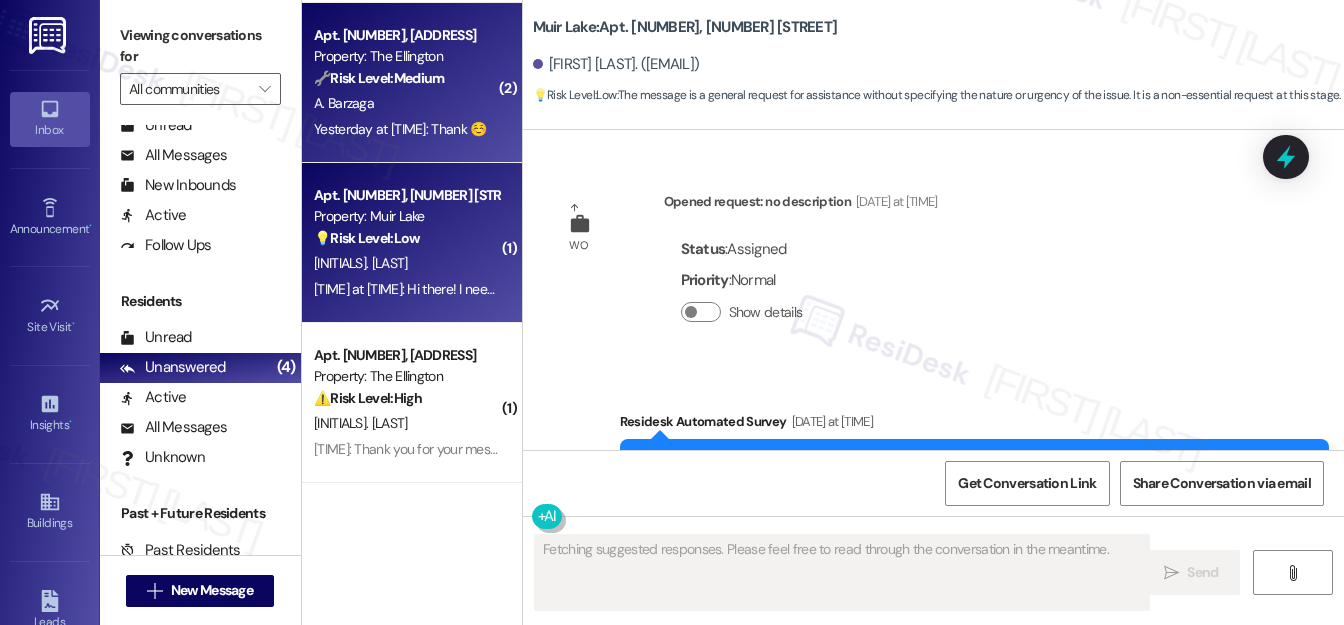type on "Fetching suggested responses. Please feel free to read through the conversation in the meantime." 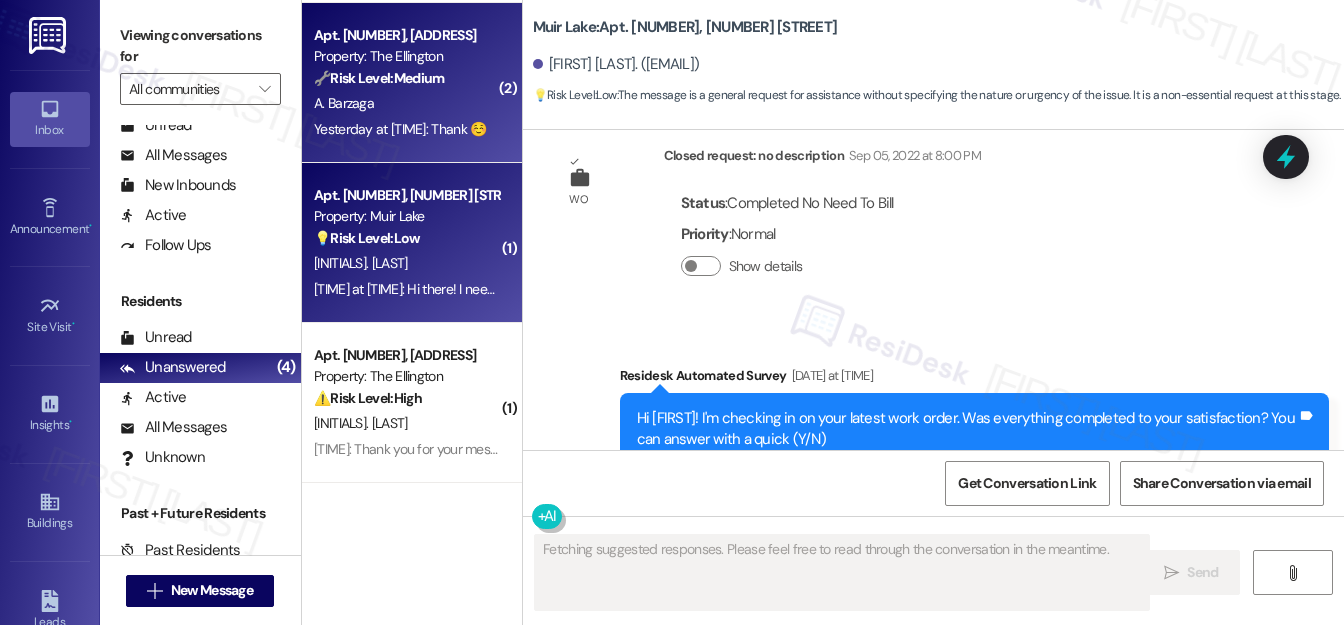 click on "🔧 Risk Level: Medium The resident is asking for their contract expiration date, likely in relation to the renewal offer. This is a standard request for lease information and does not indicate any urgency or risk." at bounding box center [406, 78] 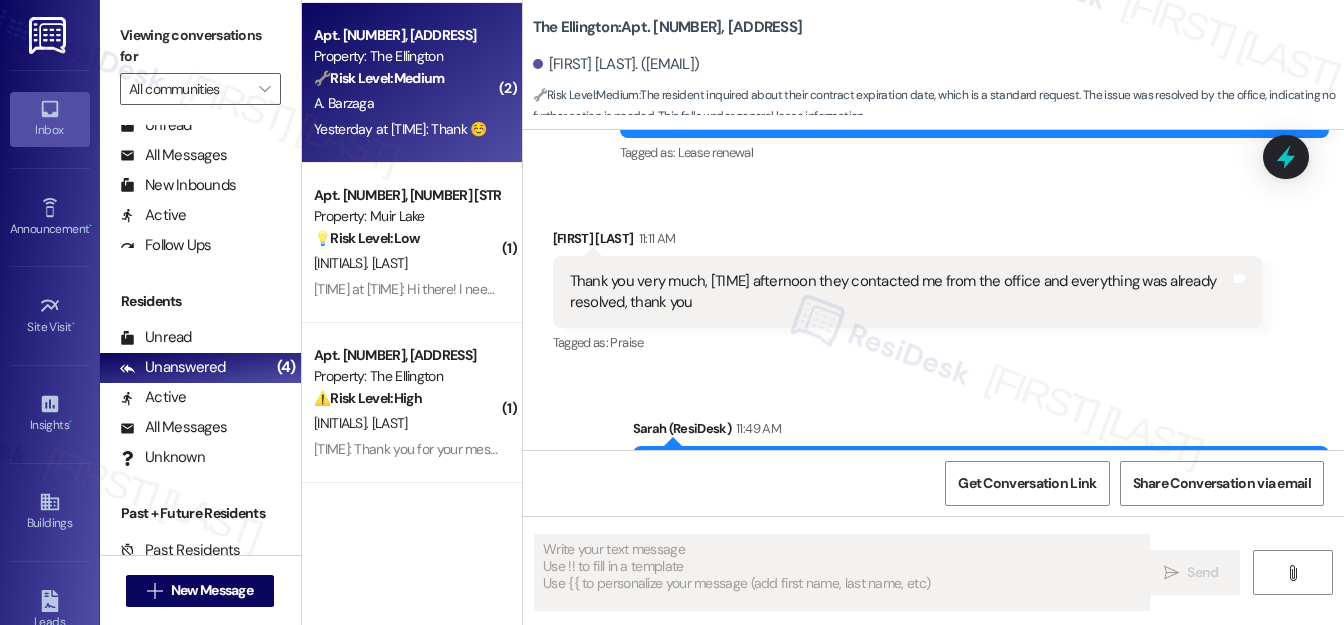 scroll, scrollTop: 2395, scrollLeft: 0, axis: vertical 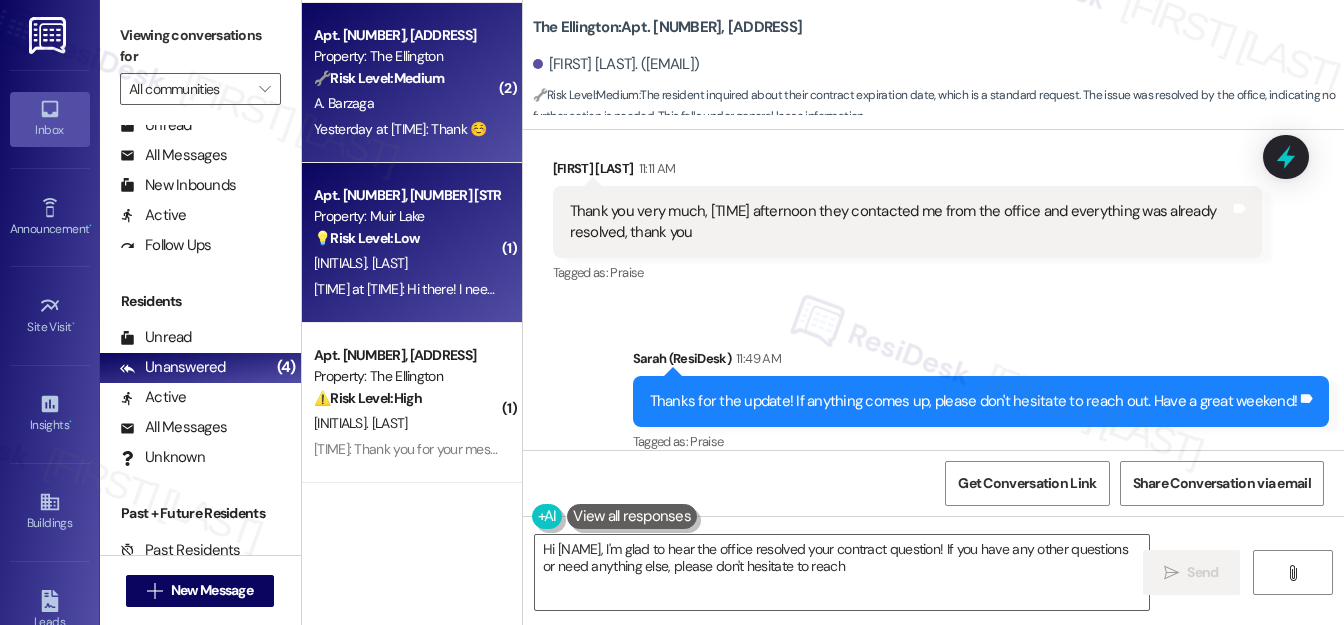 type on "Hi {{first_name}}, I'm glad to hear the office resolved your contract question! If you have any other questions or need anything else, please don't hesitate to reach out" 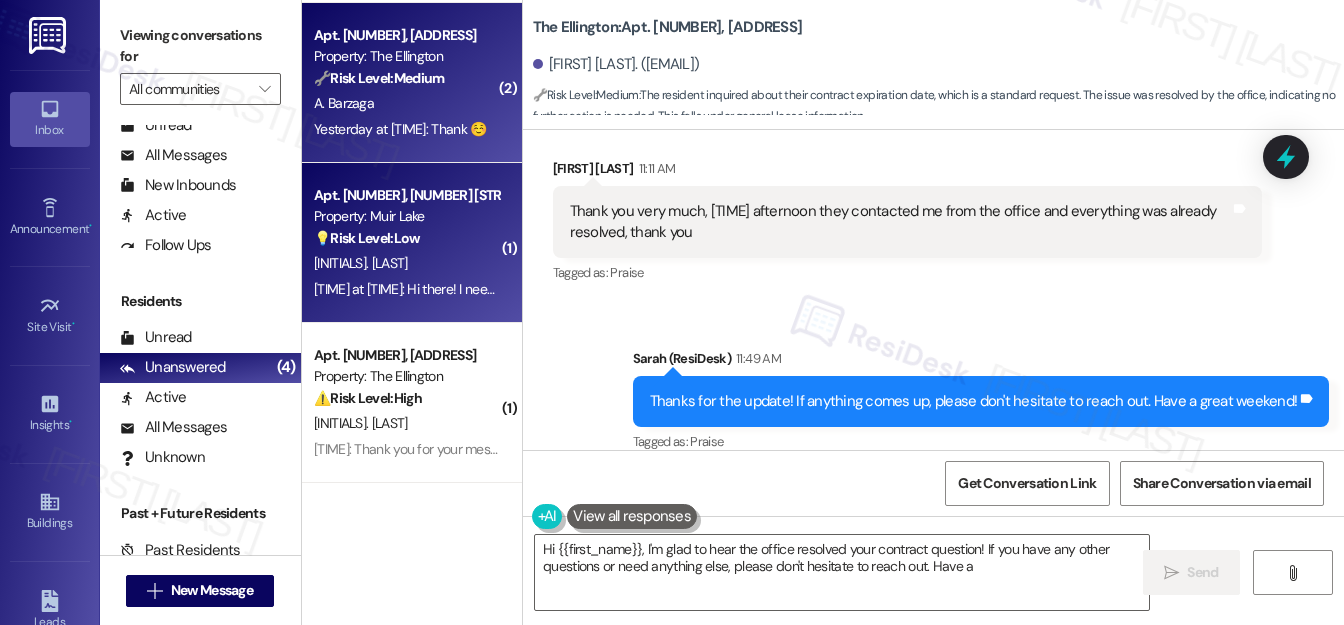 click on "[INITIALS]. [LAST]" at bounding box center [360, 263] 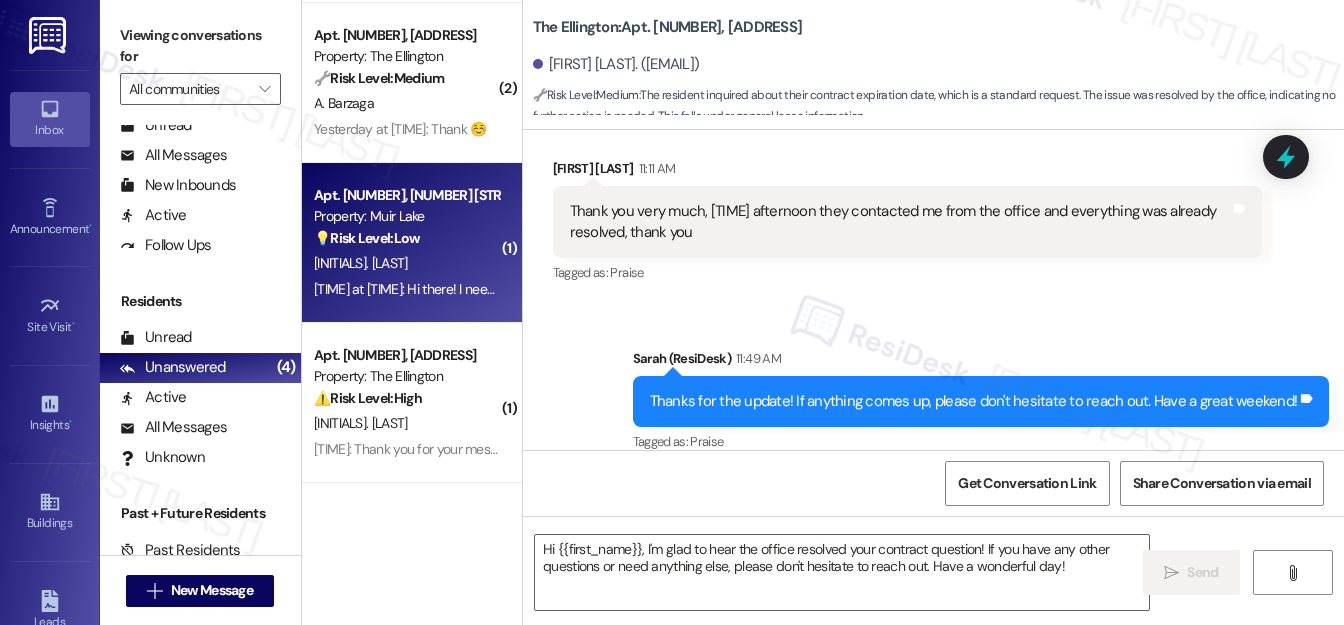 type on "Fetching suggested responses. Please feel free to read through the conversation in the meantime." 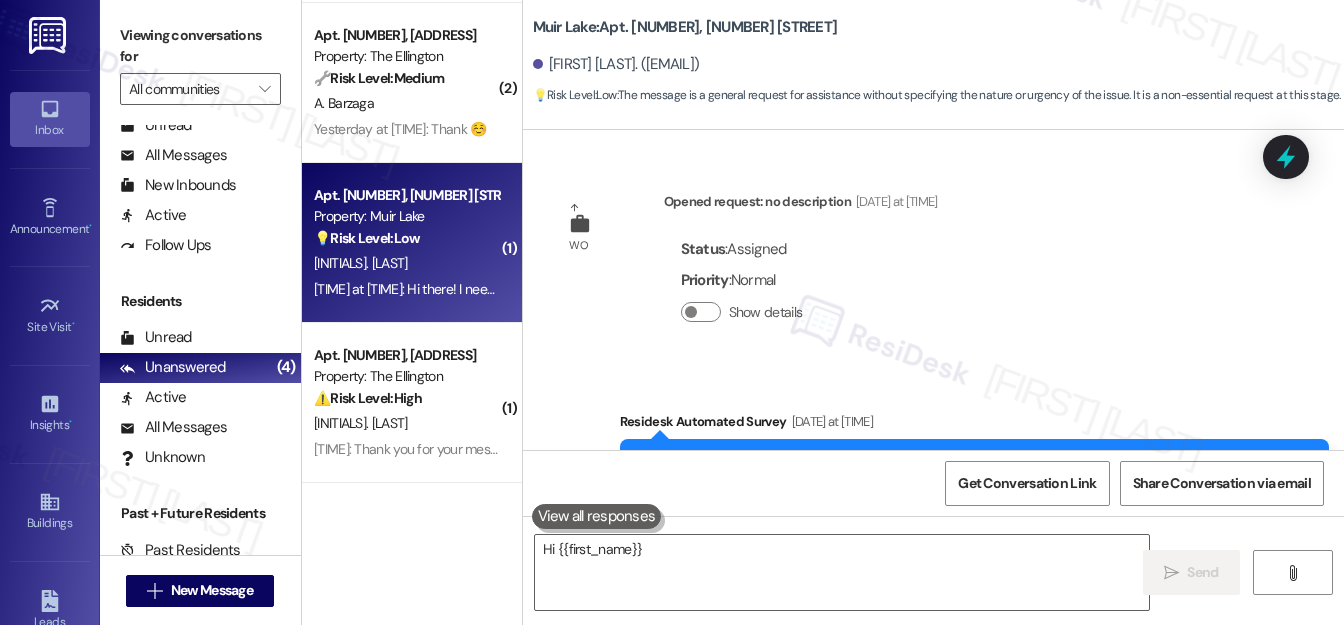 scroll, scrollTop: 31791, scrollLeft: 0, axis: vertical 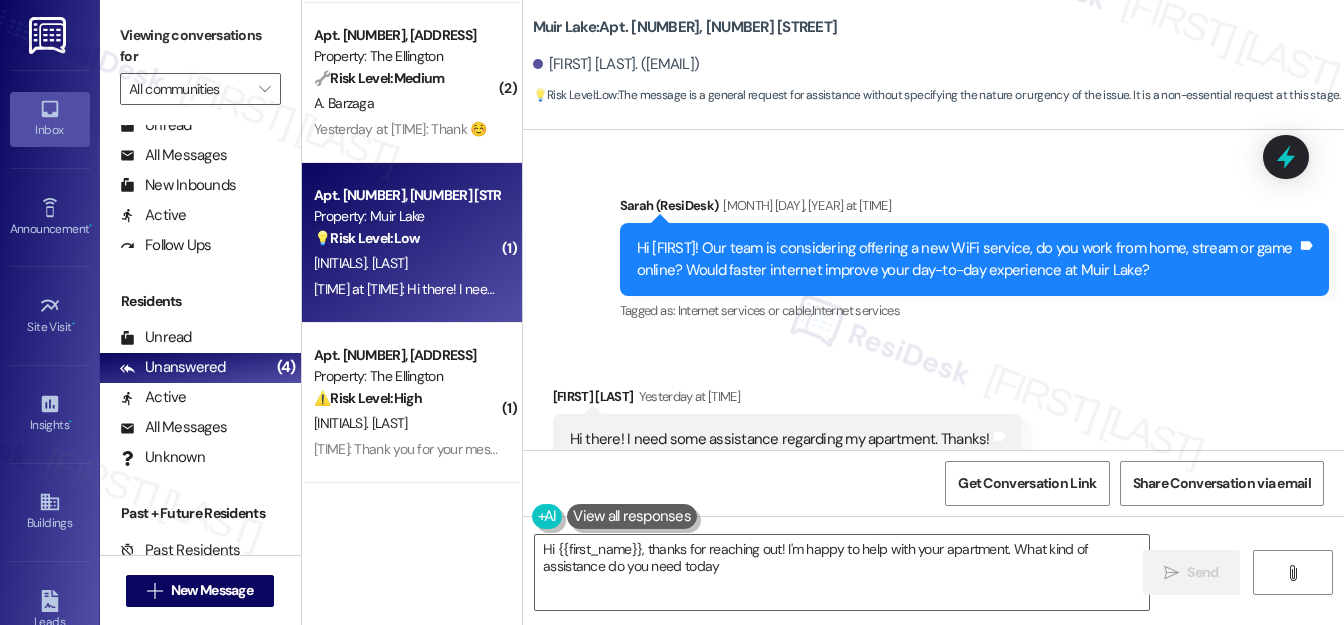 type on "Hi {{first_name}}, thanks for reaching out! I'm happy to help with your apartment. What kind of assistance do you need today?" 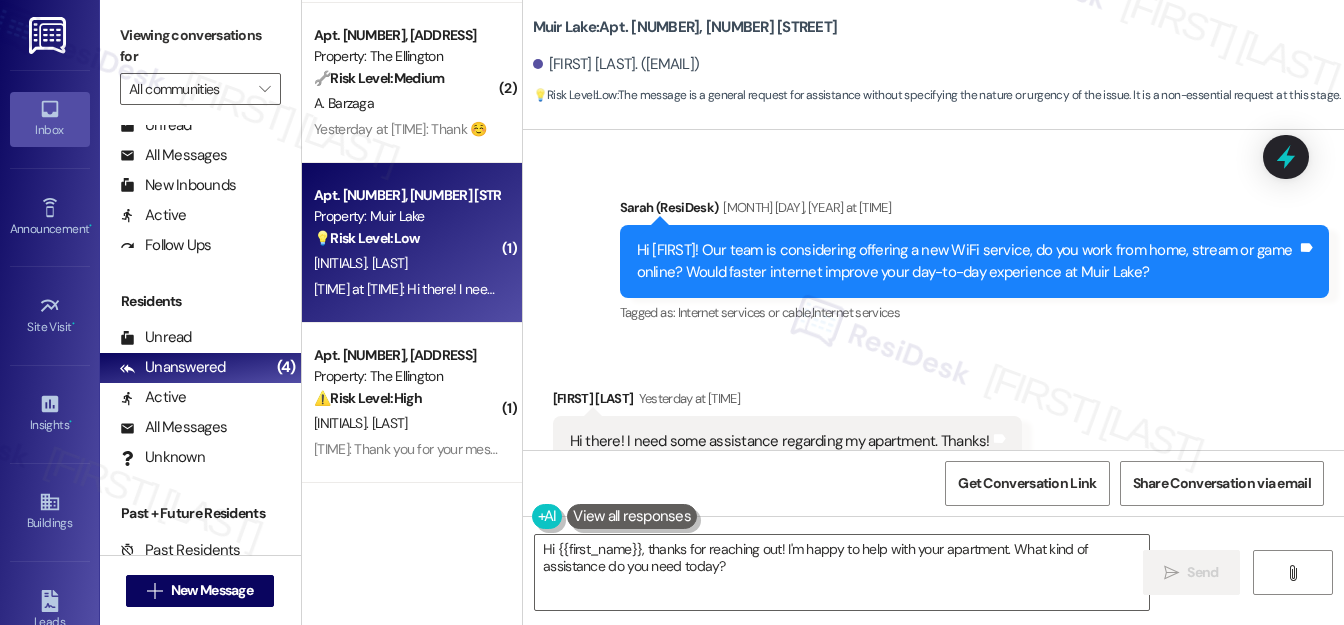 scroll, scrollTop: 31792, scrollLeft: 0, axis: vertical 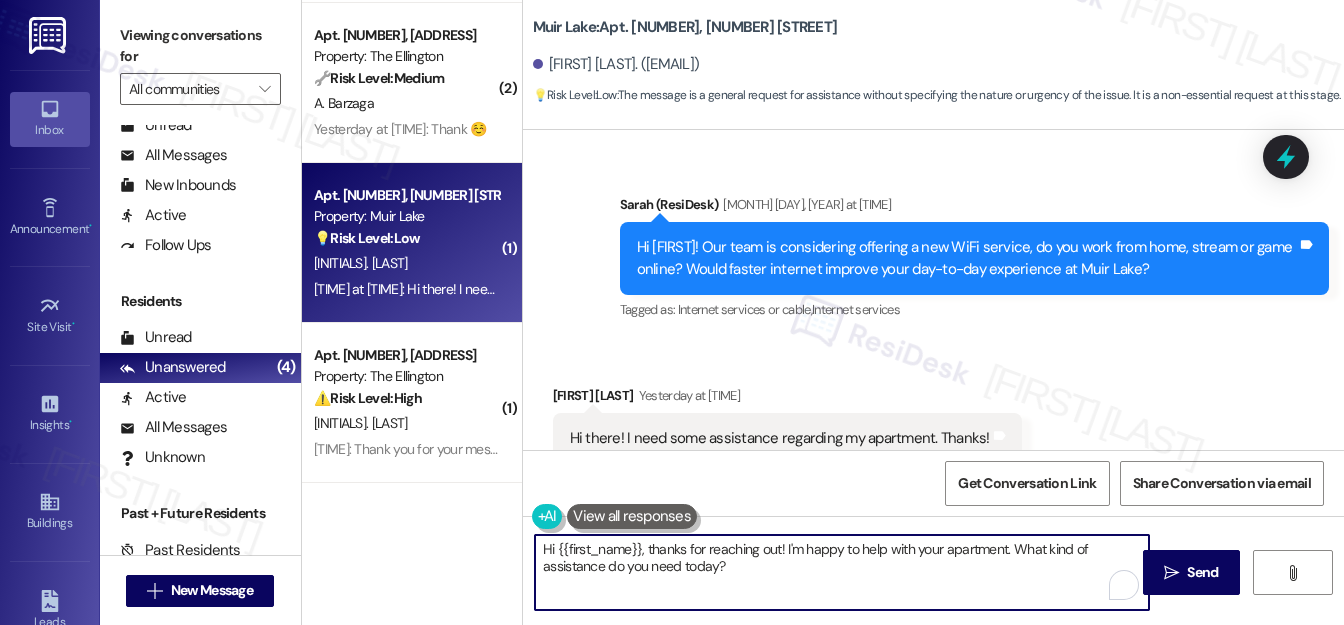click on "Hi {{first_name}}, thanks for reaching out! I'm happy to help with your apartment. What kind of assistance do you need today?" at bounding box center [842, 572] 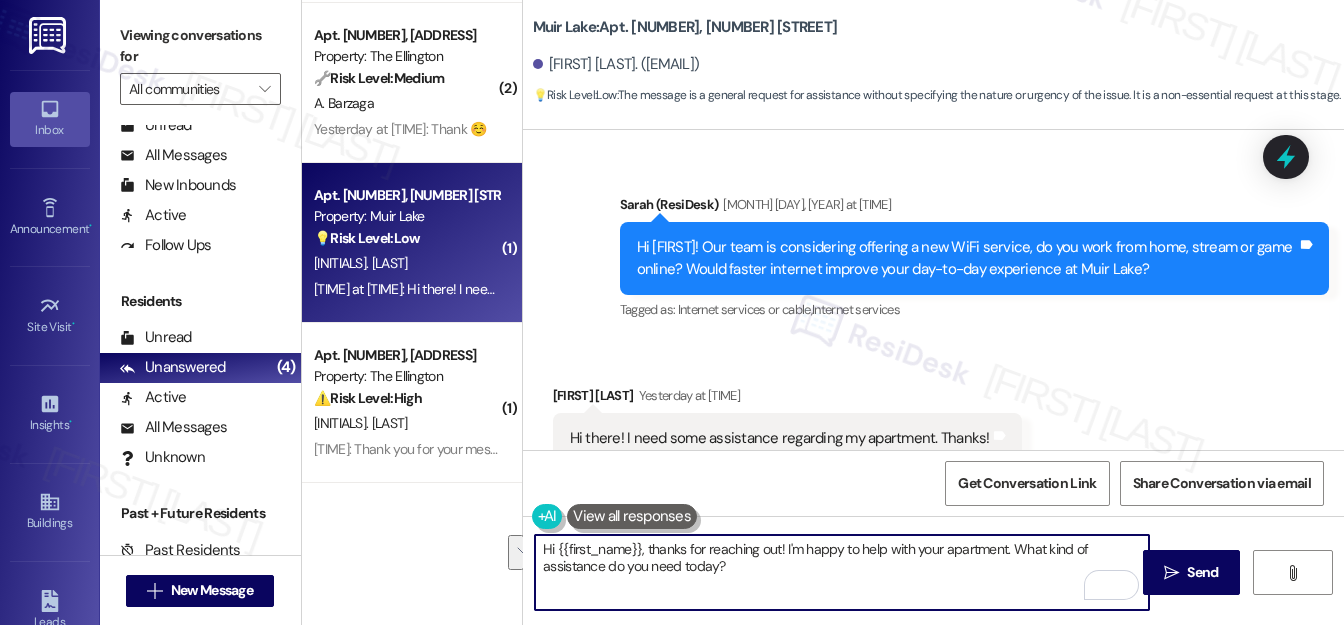 drag, startPoint x: 749, startPoint y: 564, endPoint x: 531, endPoint y: 549, distance: 218.51544 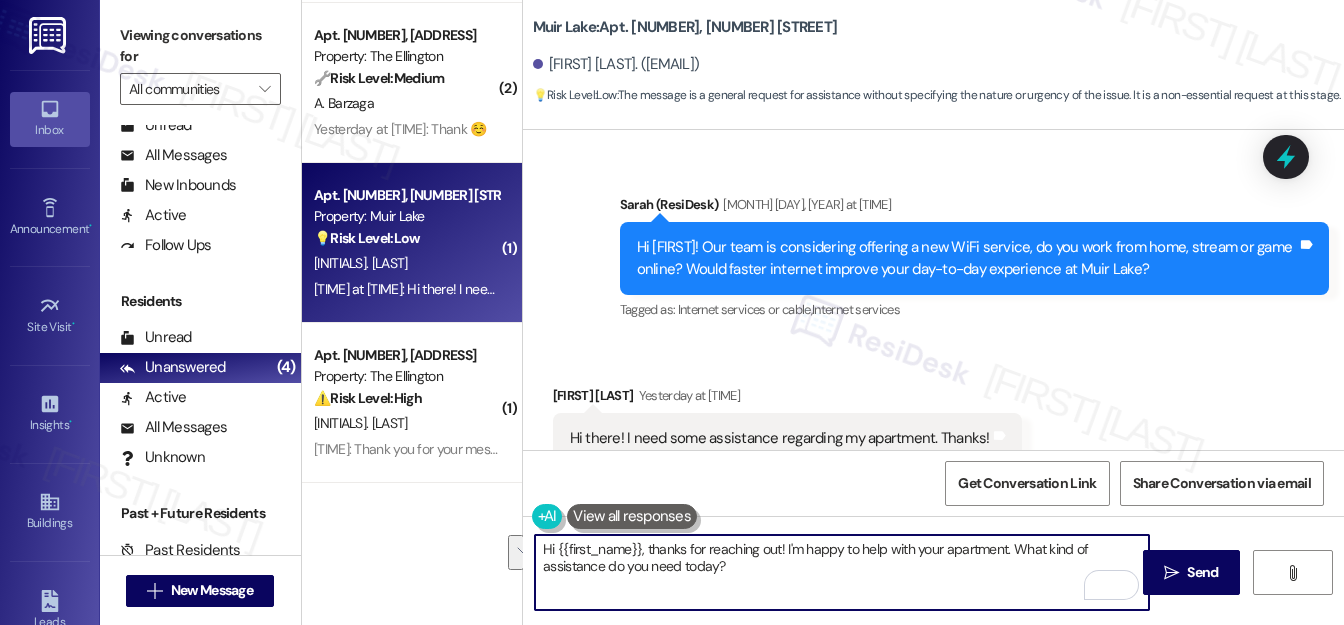 click on "Hi {{first_name}}, thanks for reaching out! I'm happy to help with your apartment. What kind of assistance do you need today?" at bounding box center (842, 572) 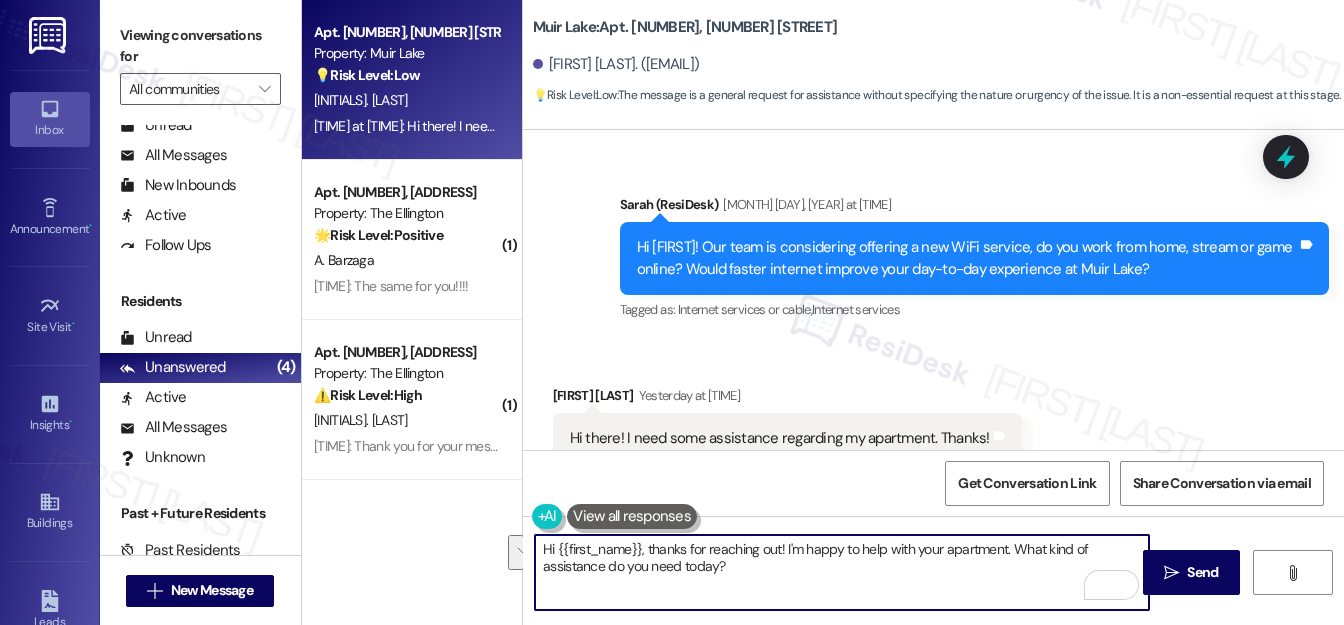 scroll, scrollTop: 0, scrollLeft: 0, axis: both 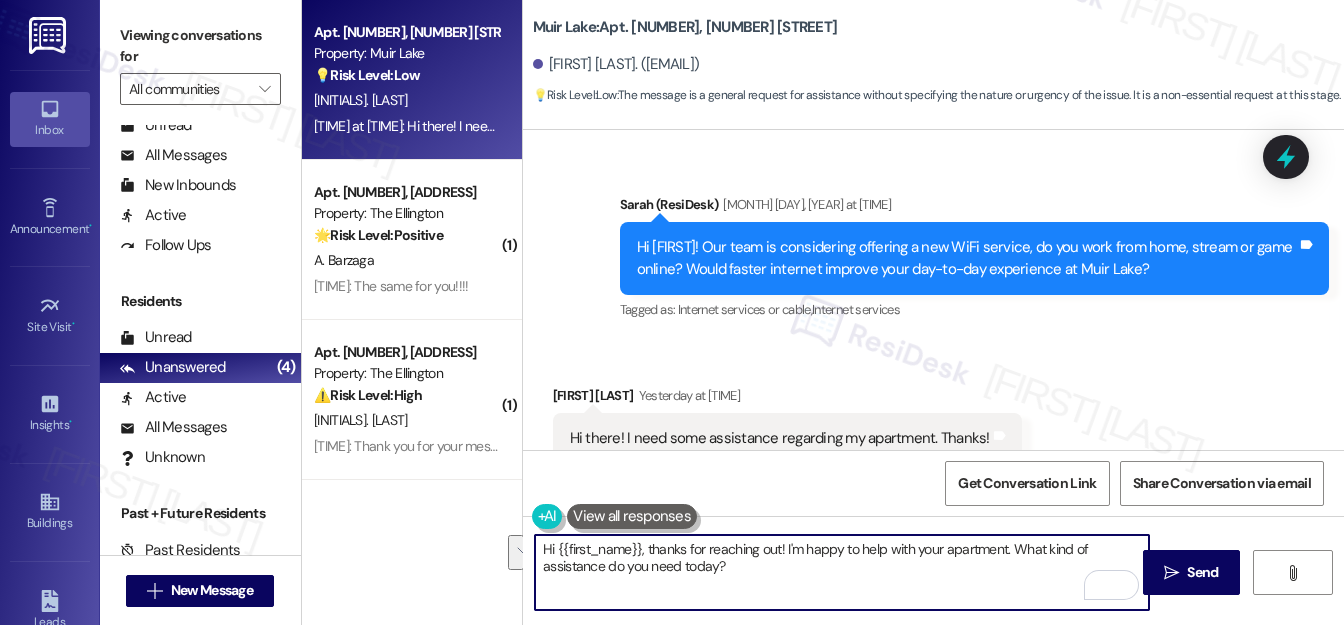 click on "Hi {{first_name}}, thanks for reaching out! I'm happy to help with your apartment. What kind of assistance do you need today?" at bounding box center (842, 572) 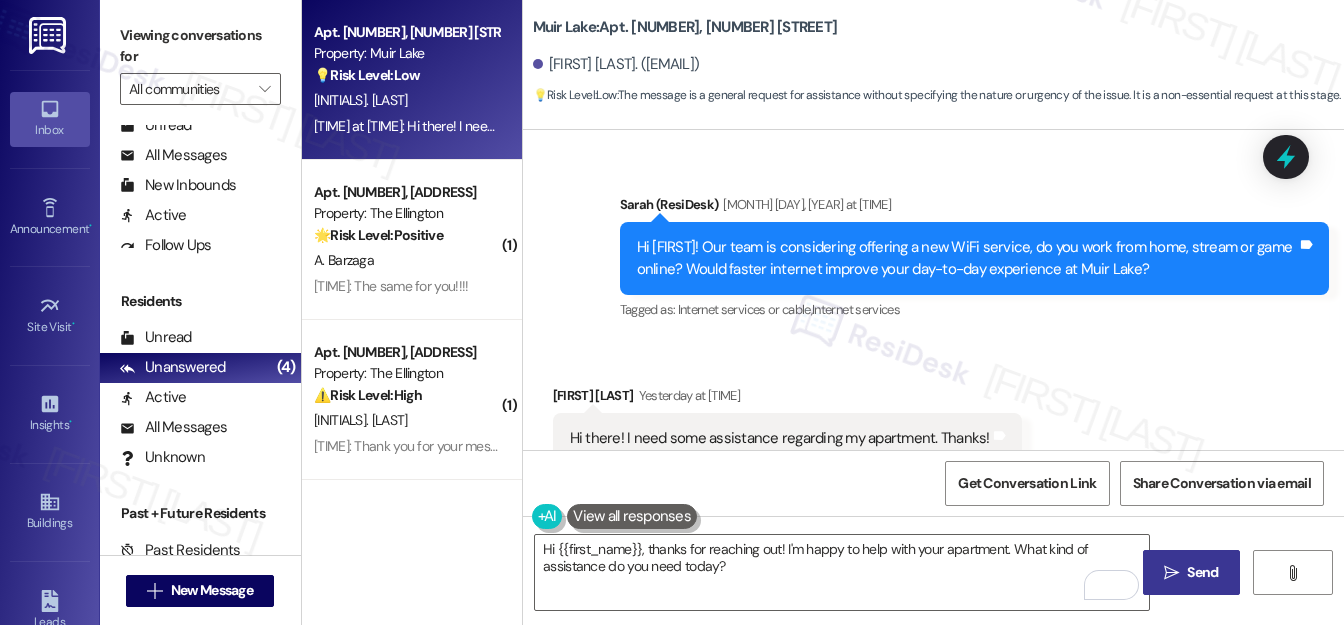 click on "Send" at bounding box center [1202, 572] 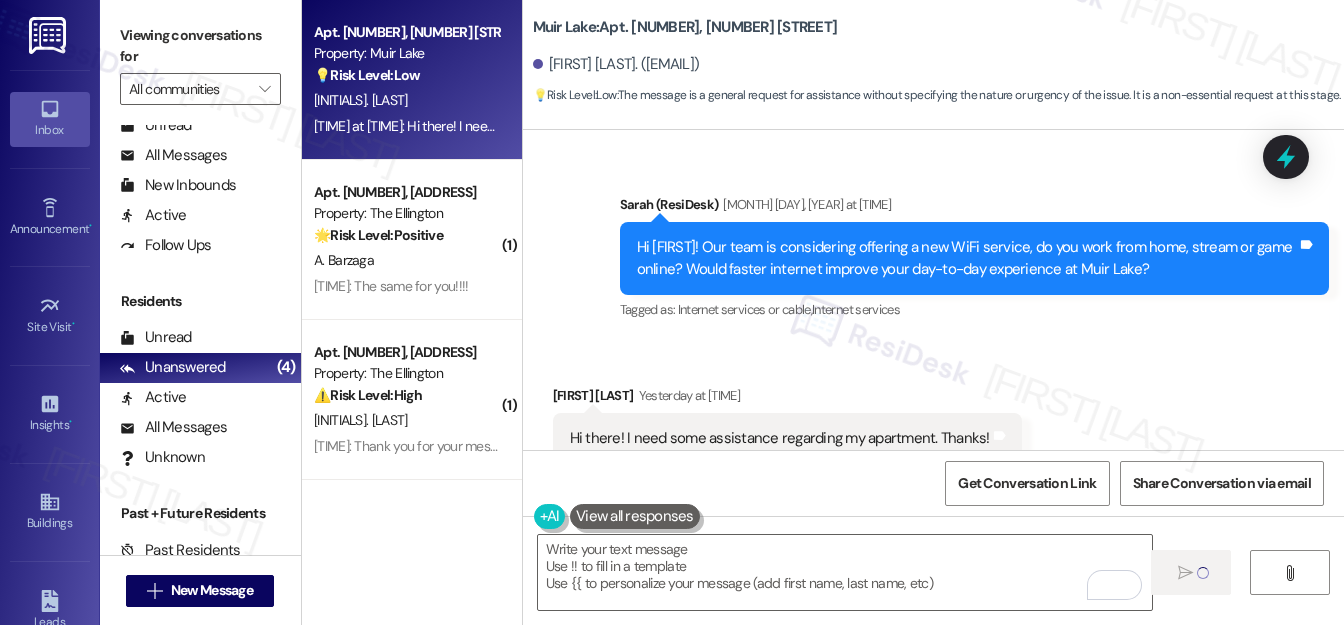 type on "Fetching suggested responses. Please feel free to read through the conversation in the meantime." 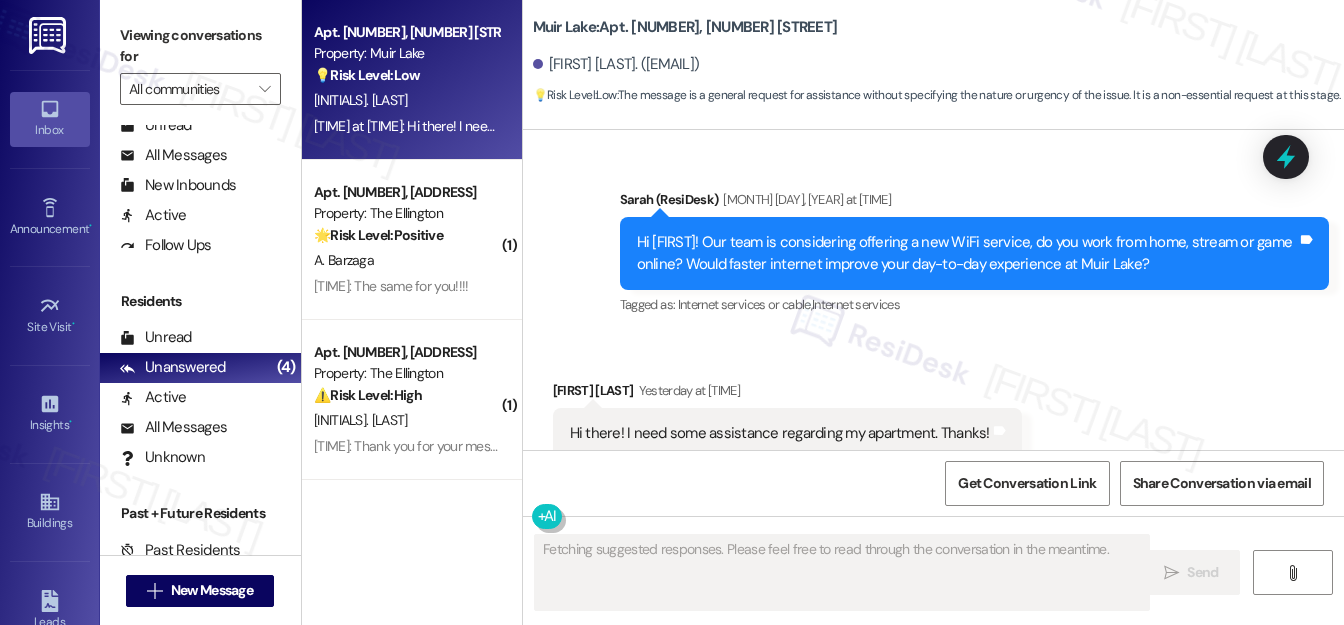 scroll, scrollTop: 31952, scrollLeft: 0, axis: vertical 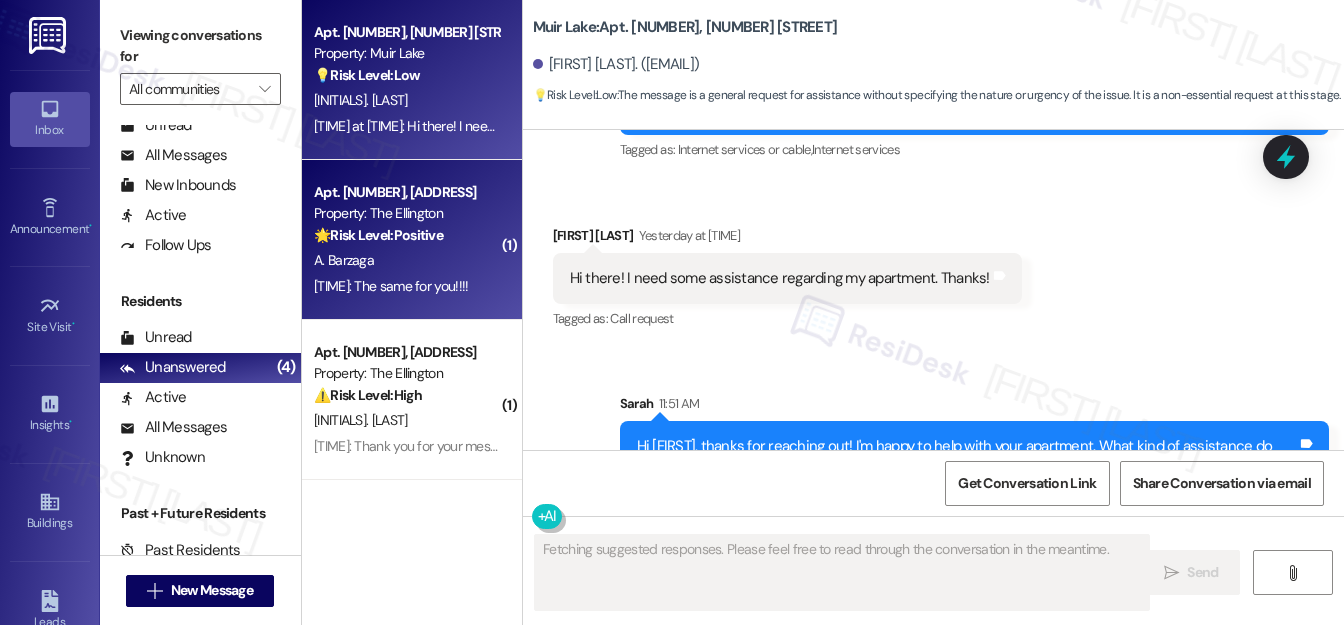 click on "A. Barzaga" at bounding box center [406, 260] 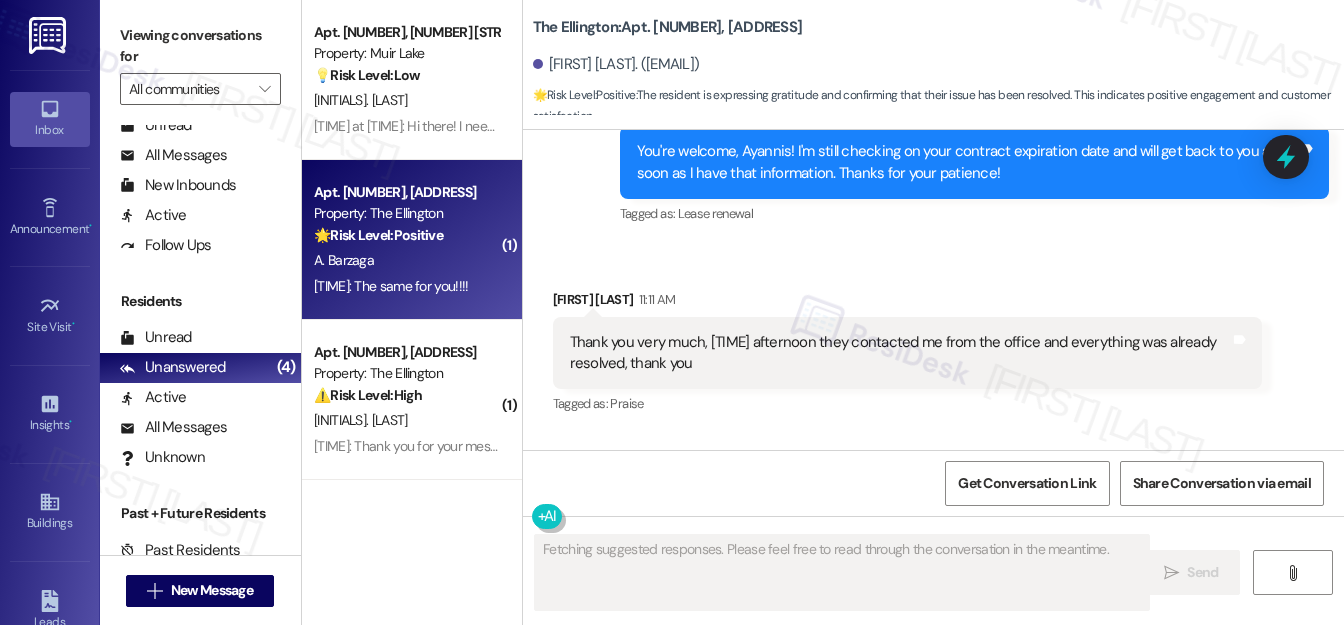 scroll, scrollTop: 2563, scrollLeft: 0, axis: vertical 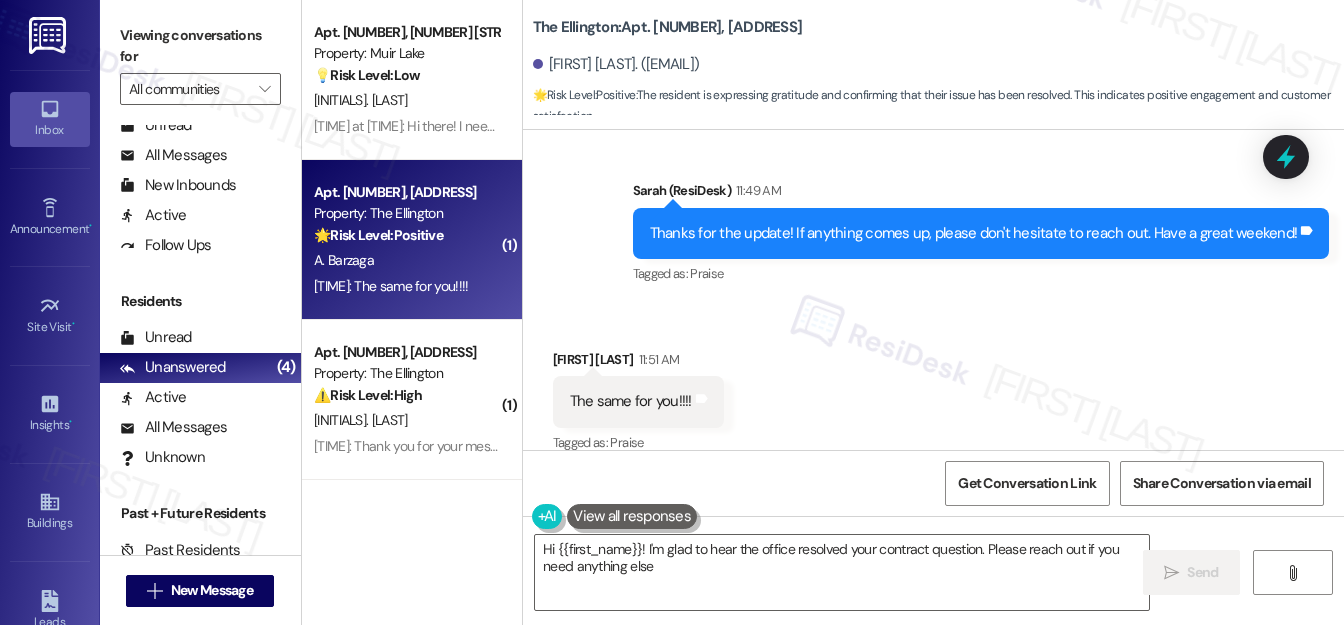 type on "Hi {{first_name}}! I'm glad to hear the office resolved your contract question. Please reach out if you need anything else!" 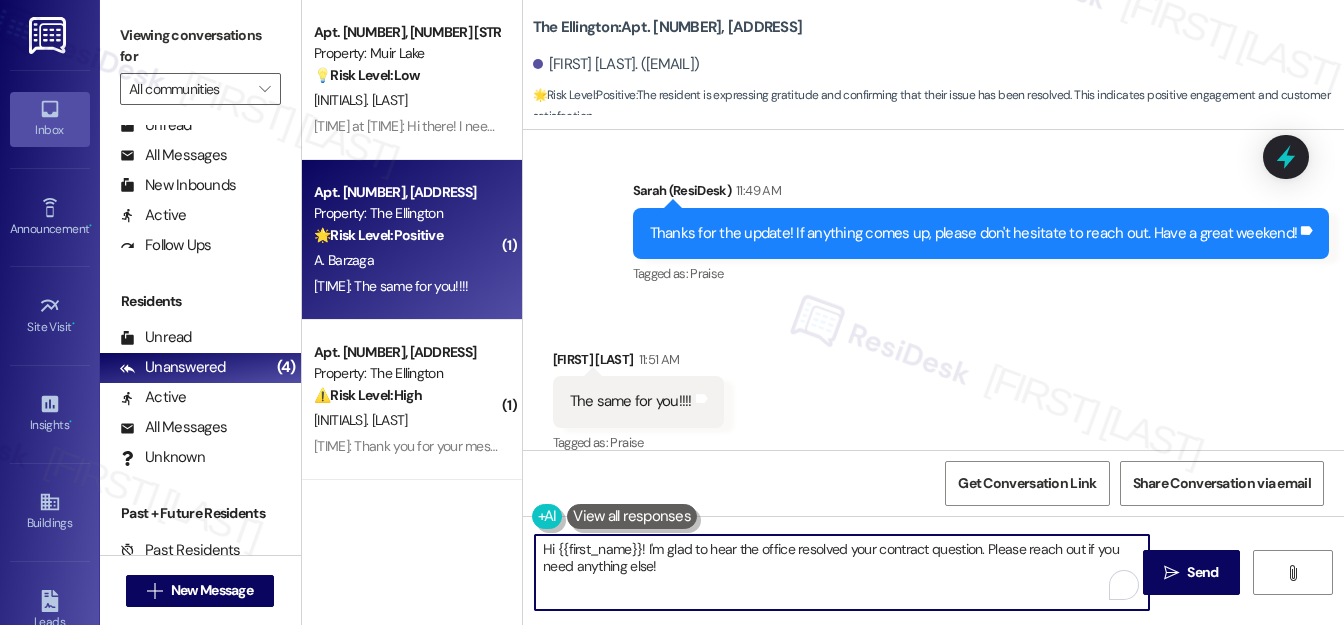 drag, startPoint x: 541, startPoint y: 545, endPoint x: 686, endPoint y: 575, distance: 148.07092 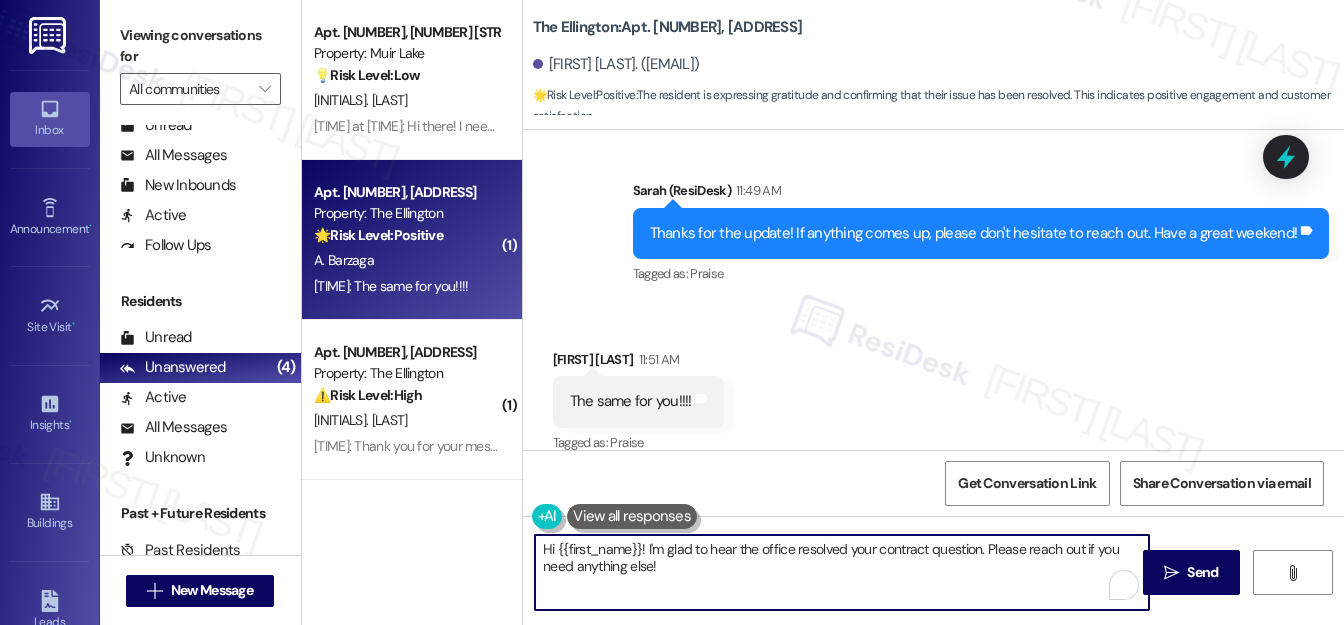 click on "Hi {{first_name}}! I'm glad to hear the office resolved your contract question. Please reach out if you need anything else!" at bounding box center (842, 572) 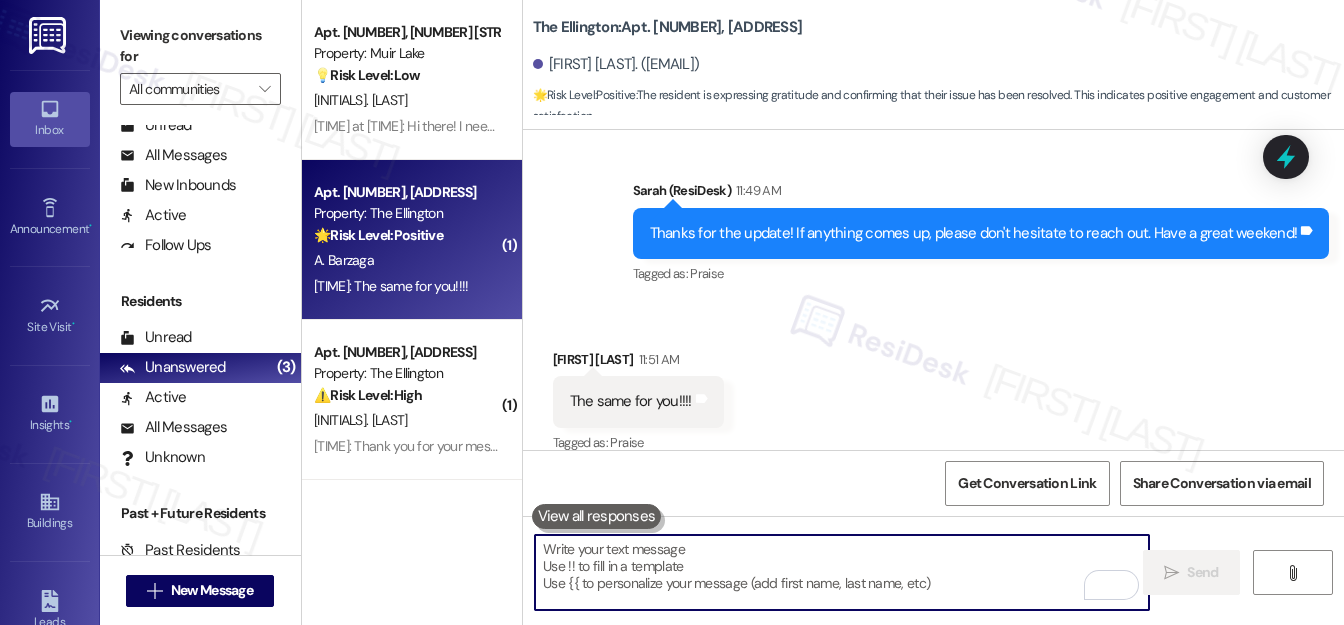 type on "😊" 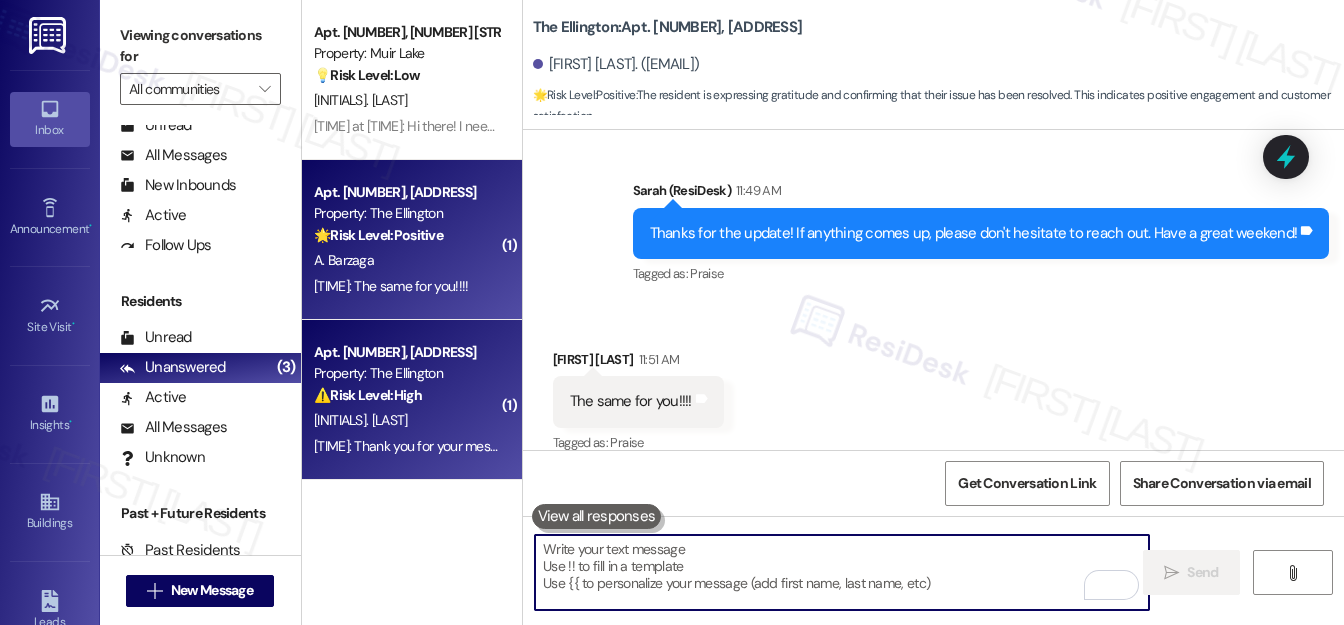type 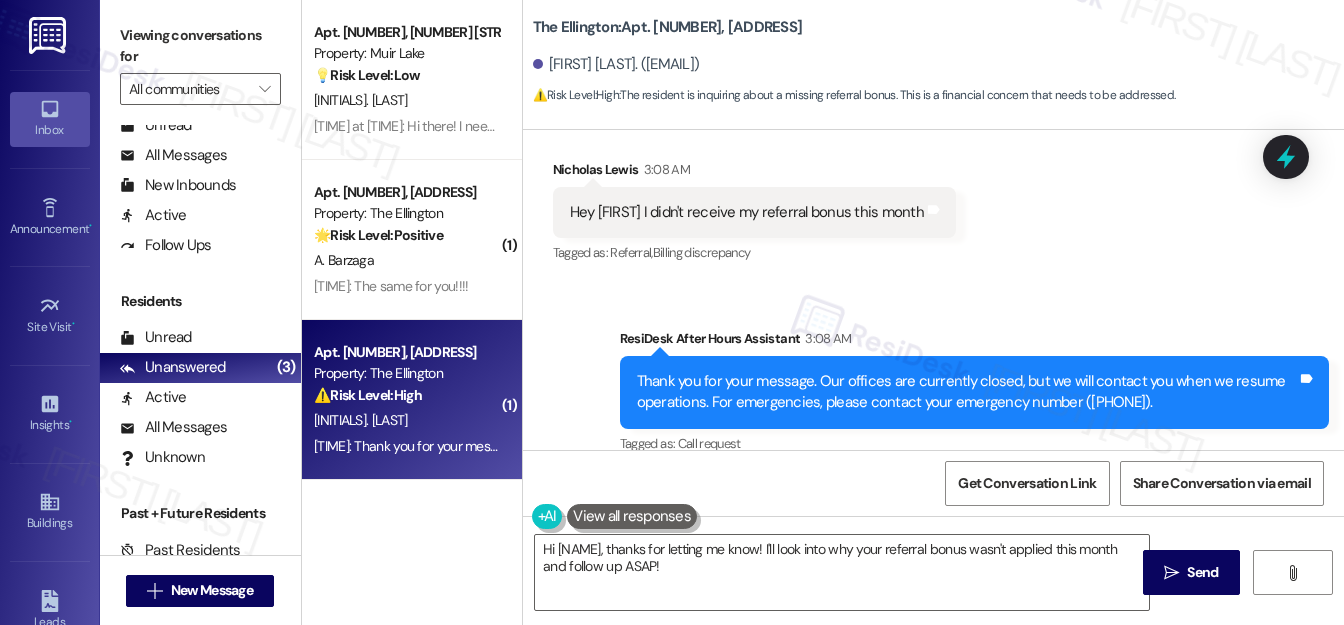 scroll, scrollTop: 6250, scrollLeft: 0, axis: vertical 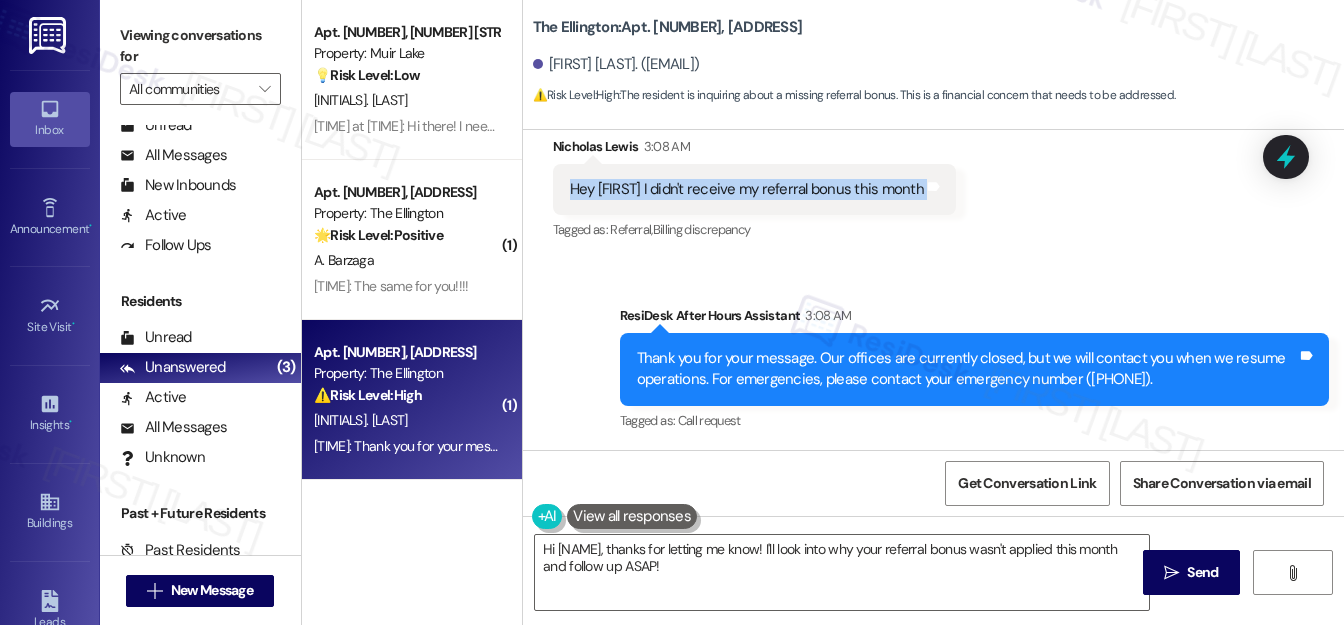 drag, startPoint x: 578, startPoint y: 183, endPoint x: 924, endPoint y: 194, distance: 346.1748 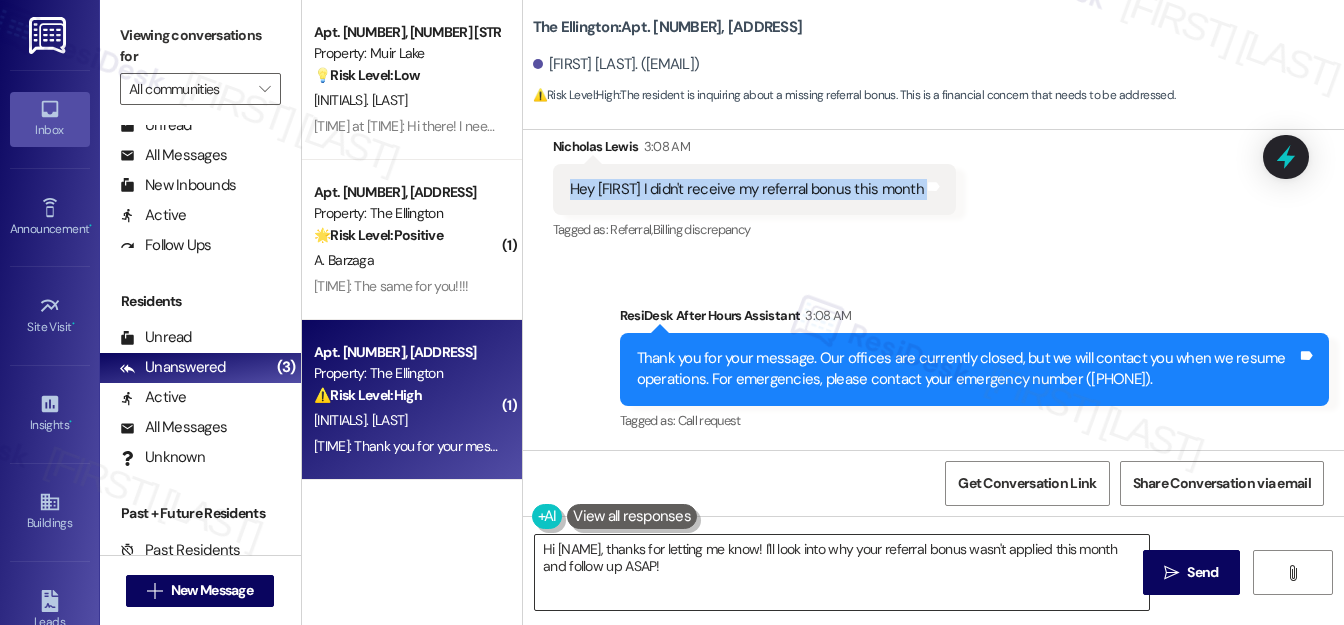 copy on "Hey [FIRST] I didn't receive my referral bonus this month Tags and notes" 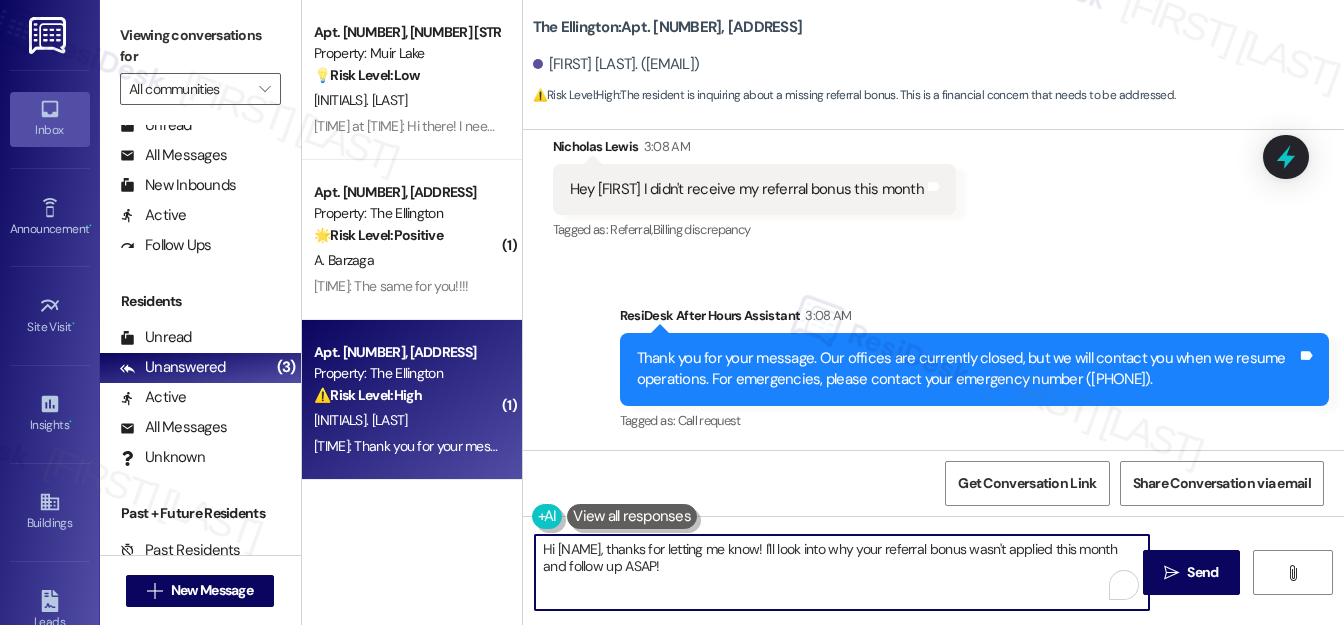 drag, startPoint x: 592, startPoint y: 567, endPoint x: 738, endPoint y: 570, distance: 146.03082 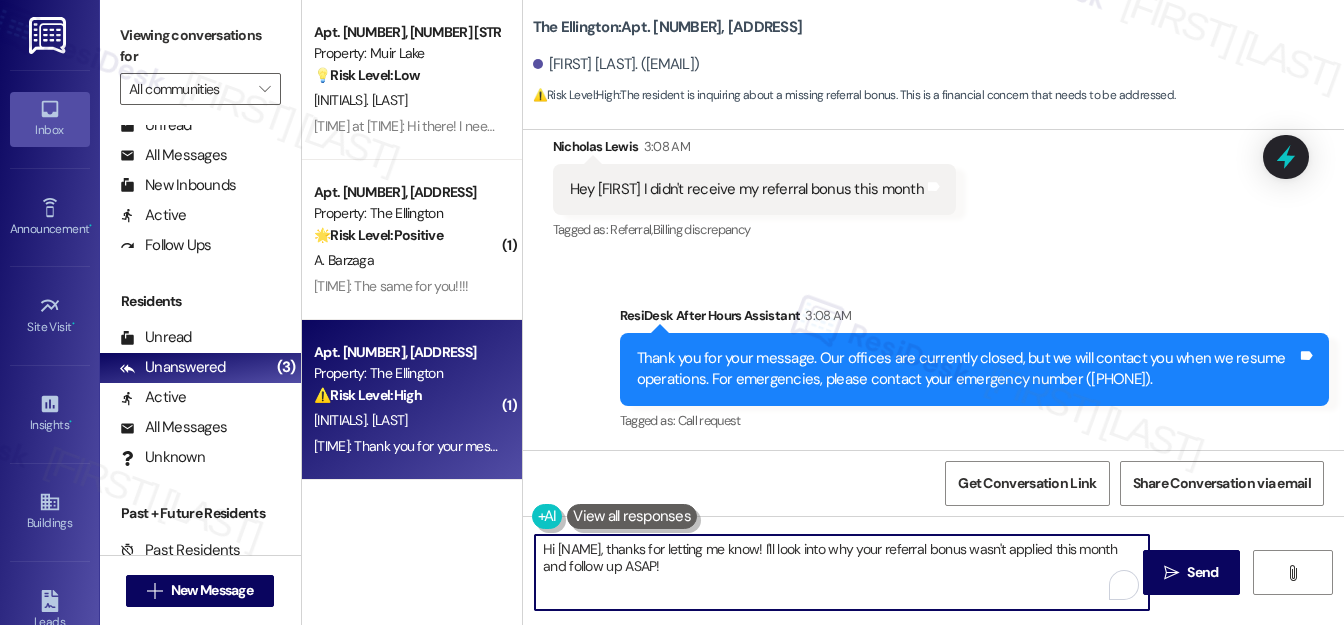 click on "Hi [NAME], thanks for letting me know! I'll look into why your referral bonus wasn't applied this month and follow up ASAP!" at bounding box center [842, 572] 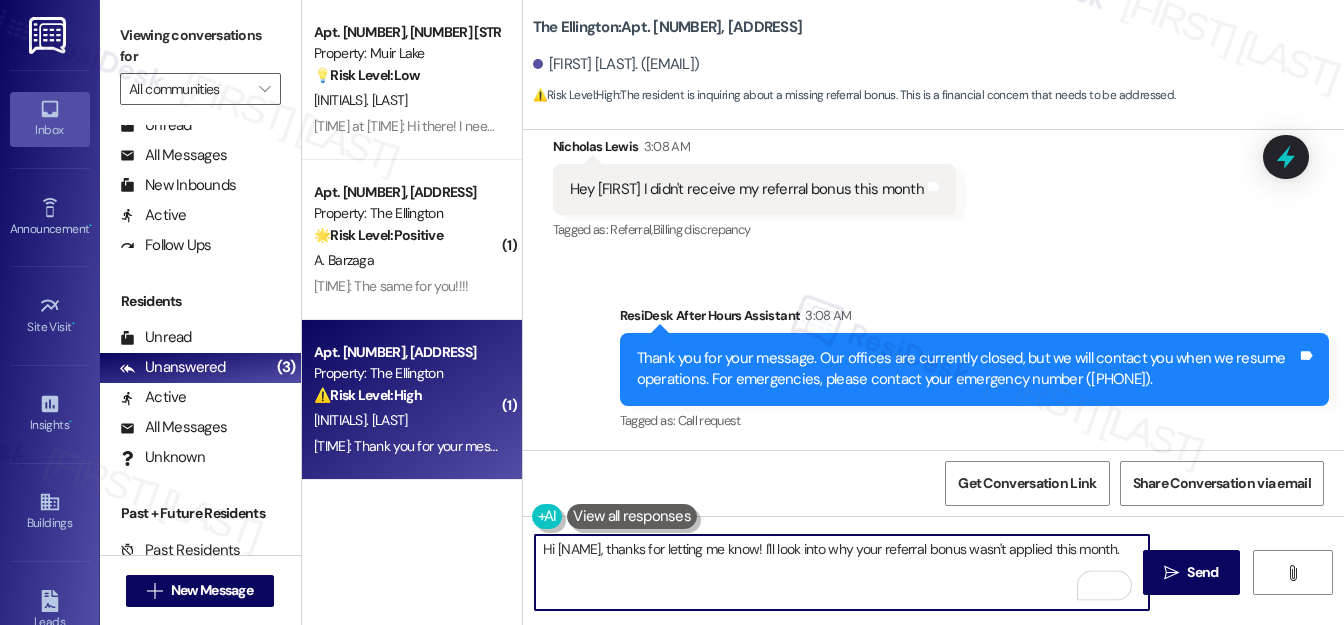paste on "In the meantime, have you heard anything from the office regarding the referral bonus? I’ll keep you posted as soon as I have an update." 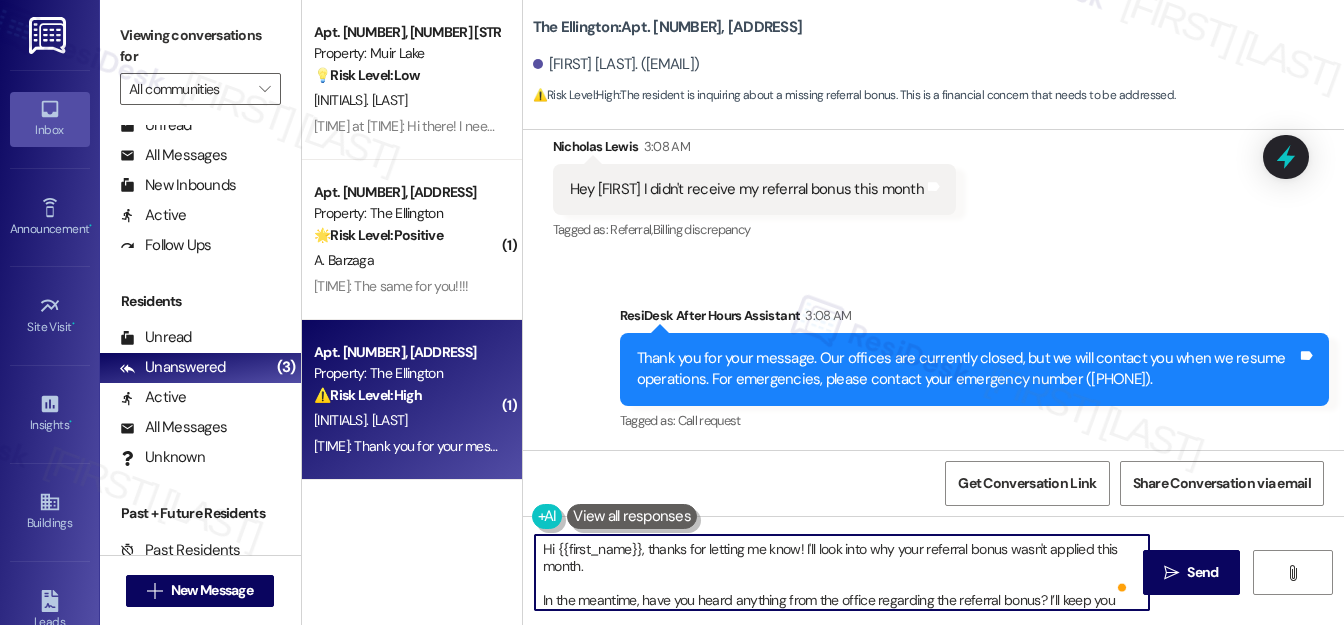 scroll, scrollTop: 56, scrollLeft: 0, axis: vertical 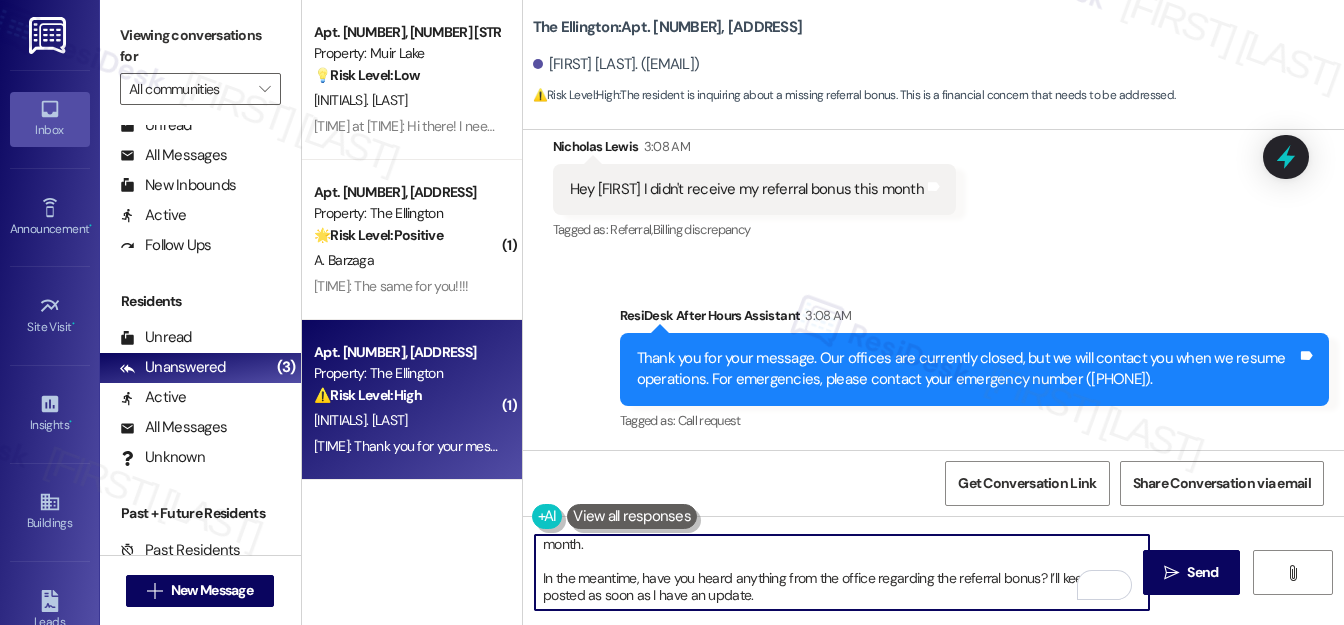 click on "Hi {{first_name}}, thanks for letting me know! I'll look into why your referral bonus wasn't applied this month.
In the meantime, have you heard anything from the office regarding the referral bonus? I’ll keep you posted as soon as I have an update." at bounding box center [842, 572] 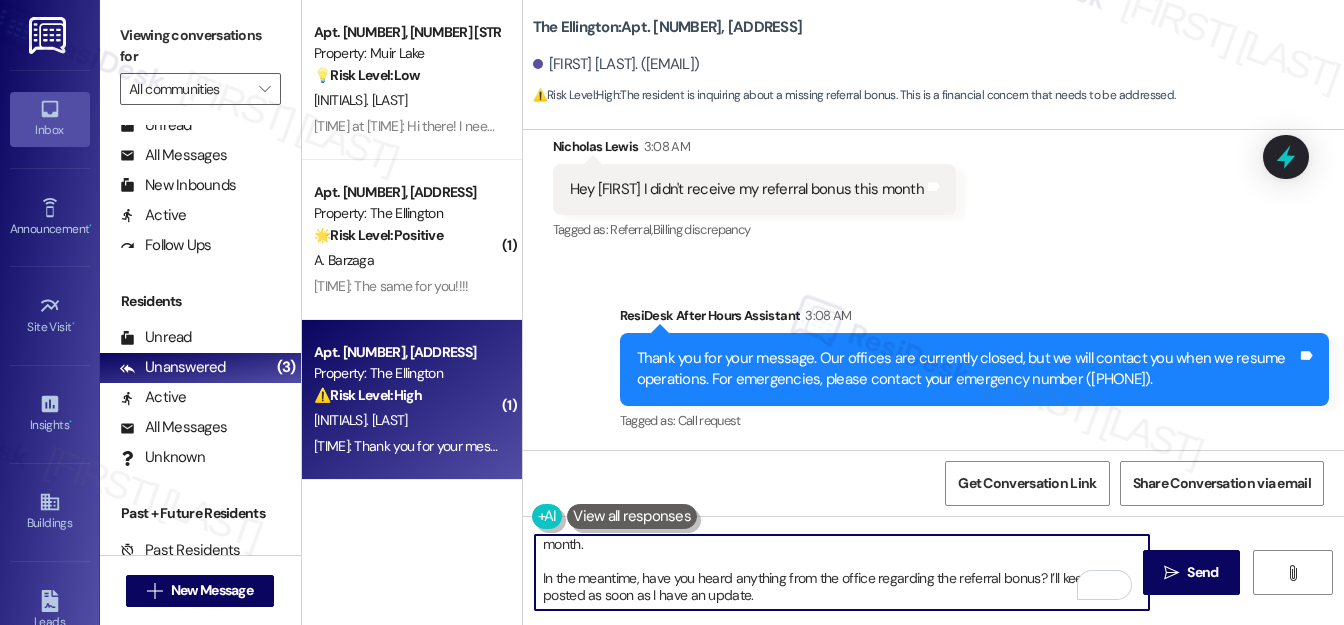 scroll, scrollTop: 39, scrollLeft: 0, axis: vertical 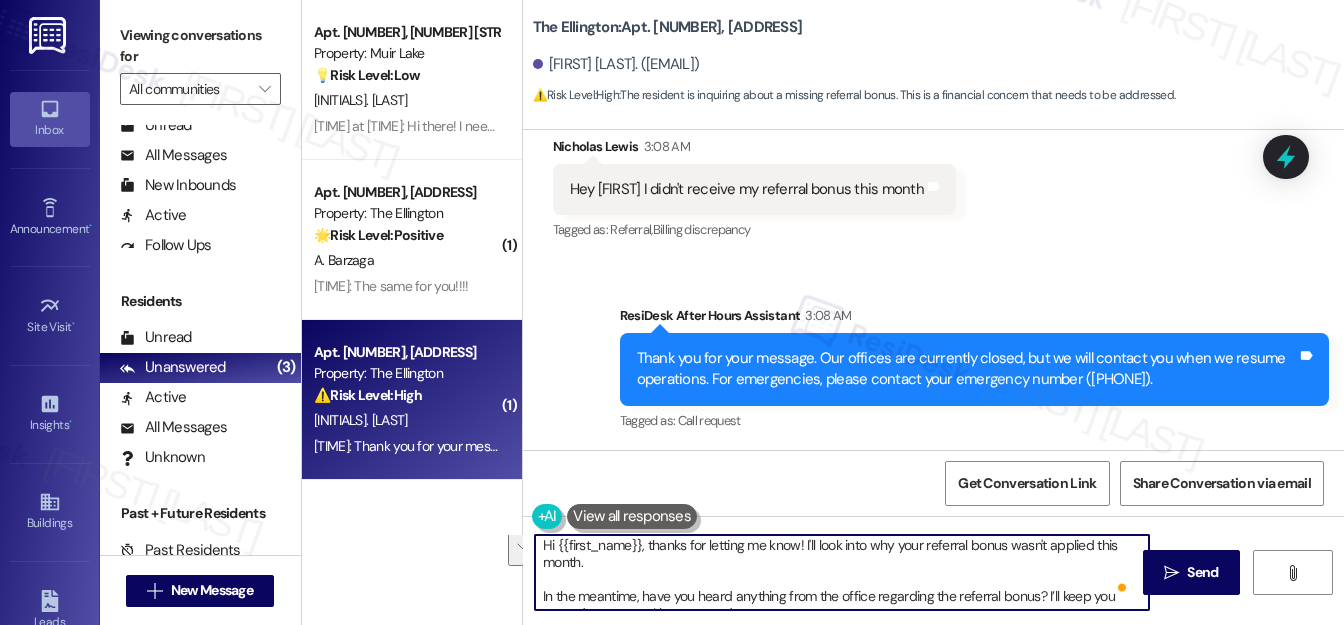 drag, startPoint x: 802, startPoint y: 544, endPoint x: 810, endPoint y: 559, distance: 17 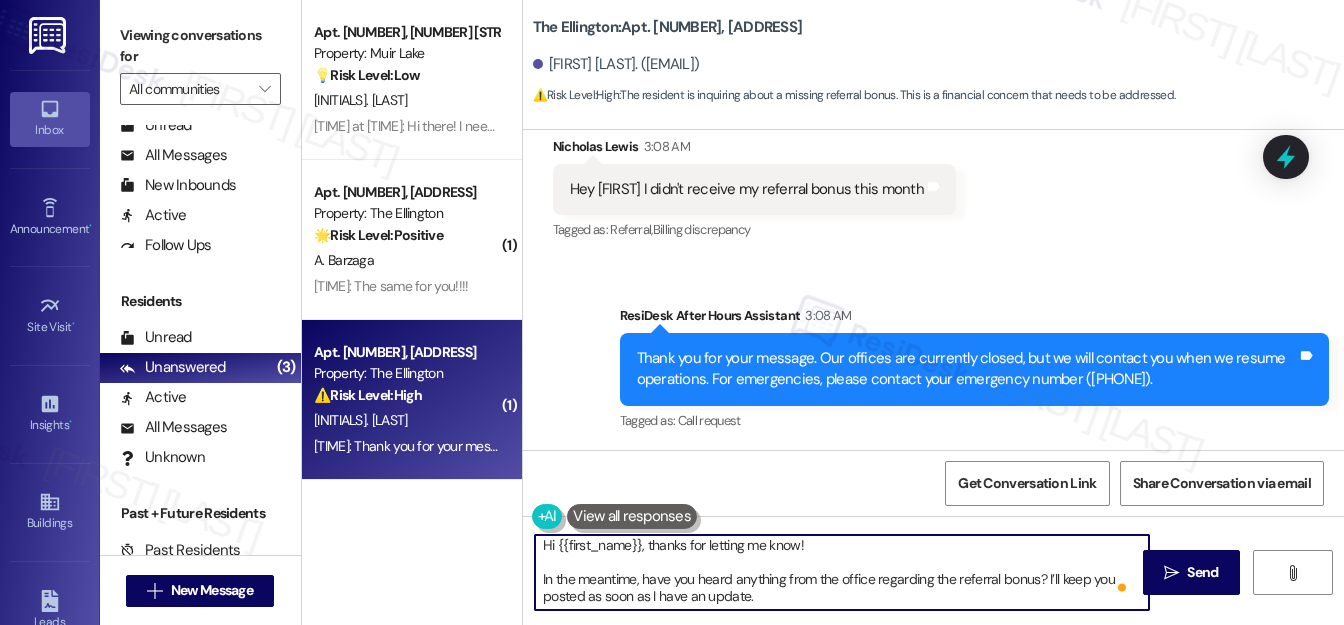 paste on "I’ll follow up on this and check in with the team." 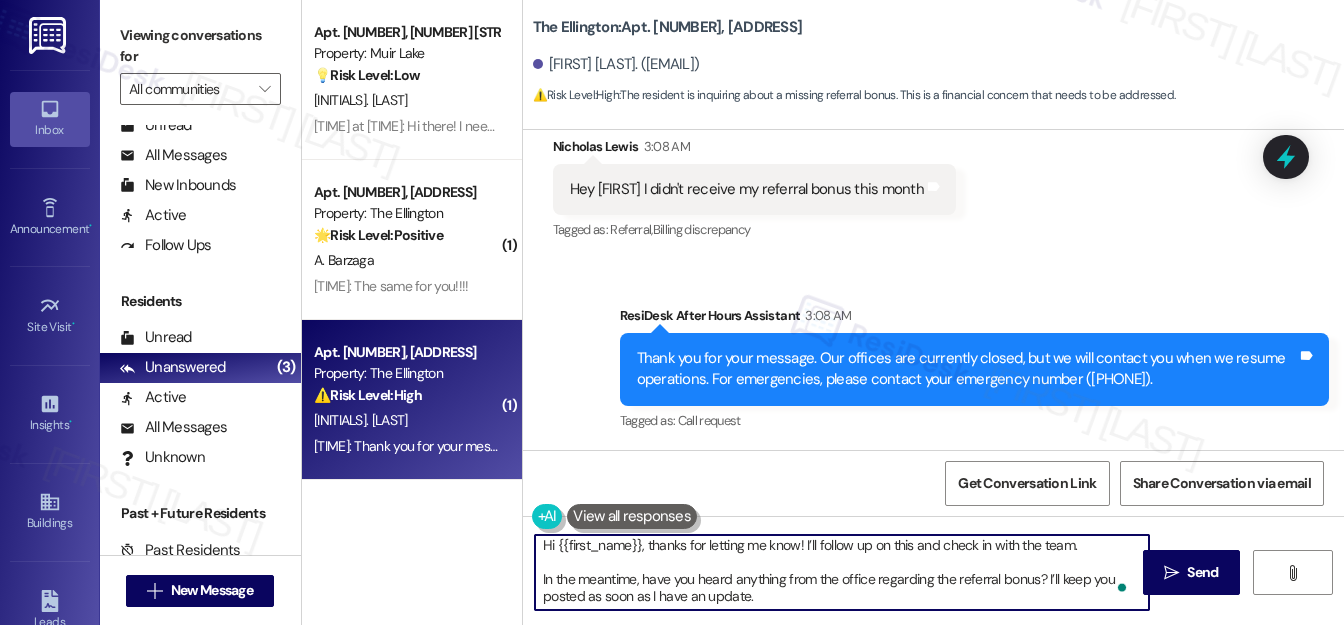 scroll, scrollTop: 0, scrollLeft: 0, axis: both 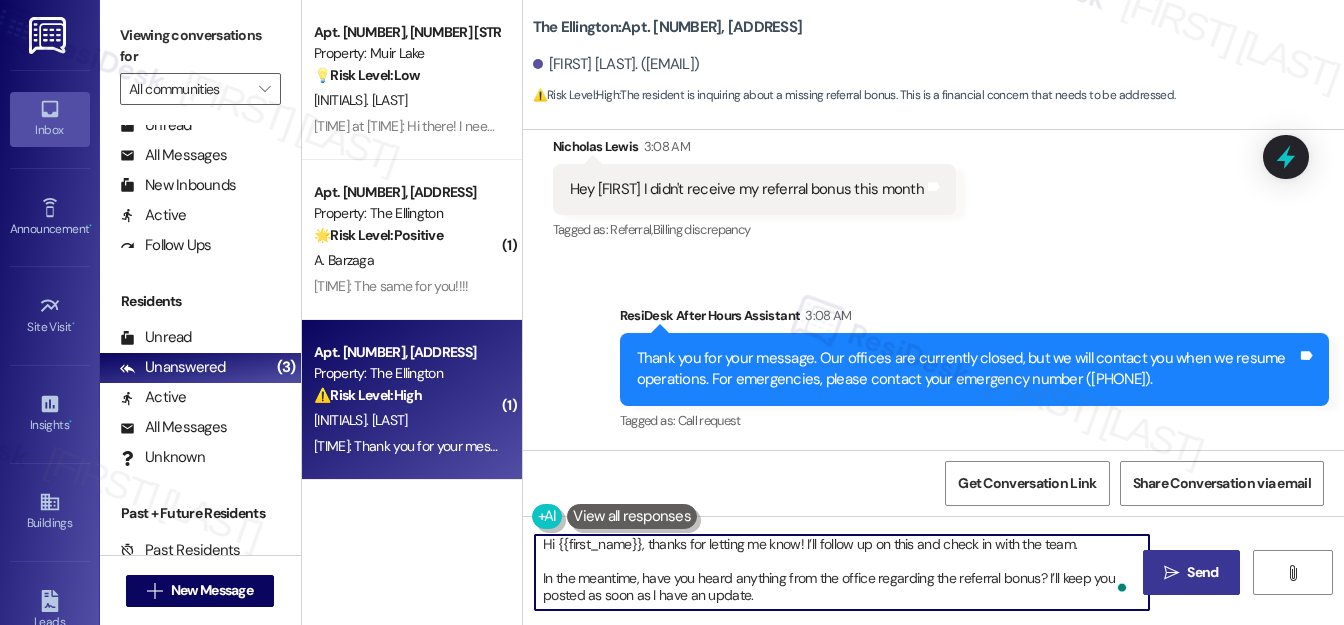 type on "Hi {{first_name}}, thanks for letting me know! I’ll follow up on this and check in with the team.
In the meantime, have you heard anything from the office regarding the referral bonus? I’ll keep you posted as soon as I have an update." 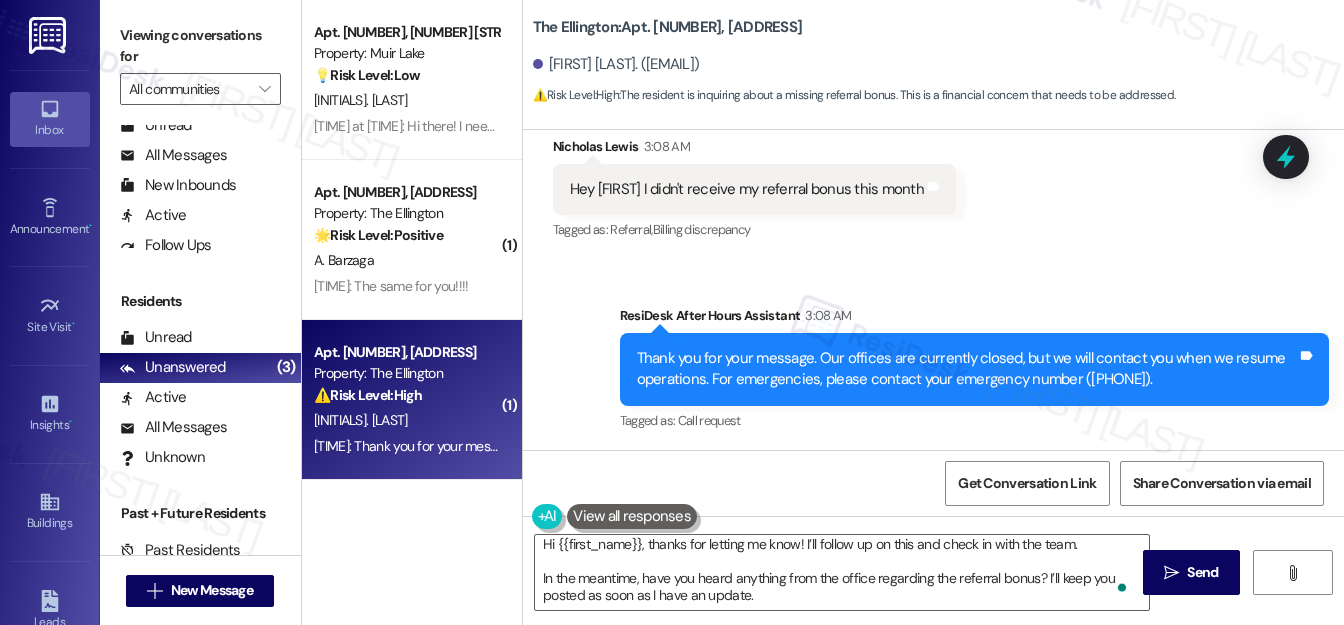 drag, startPoint x: 1193, startPoint y: 570, endPoint x: 1179, endPoint y: 546, distance: 27.784887 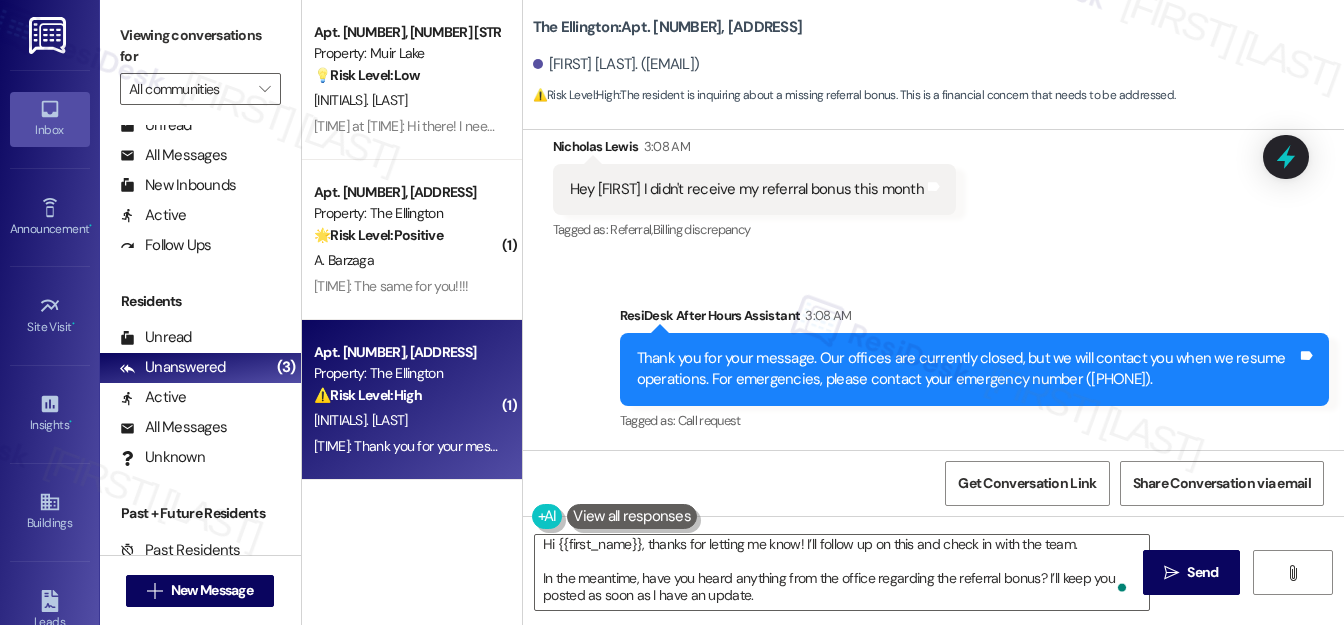 click on "Send" at bounding box center (1202, 572) 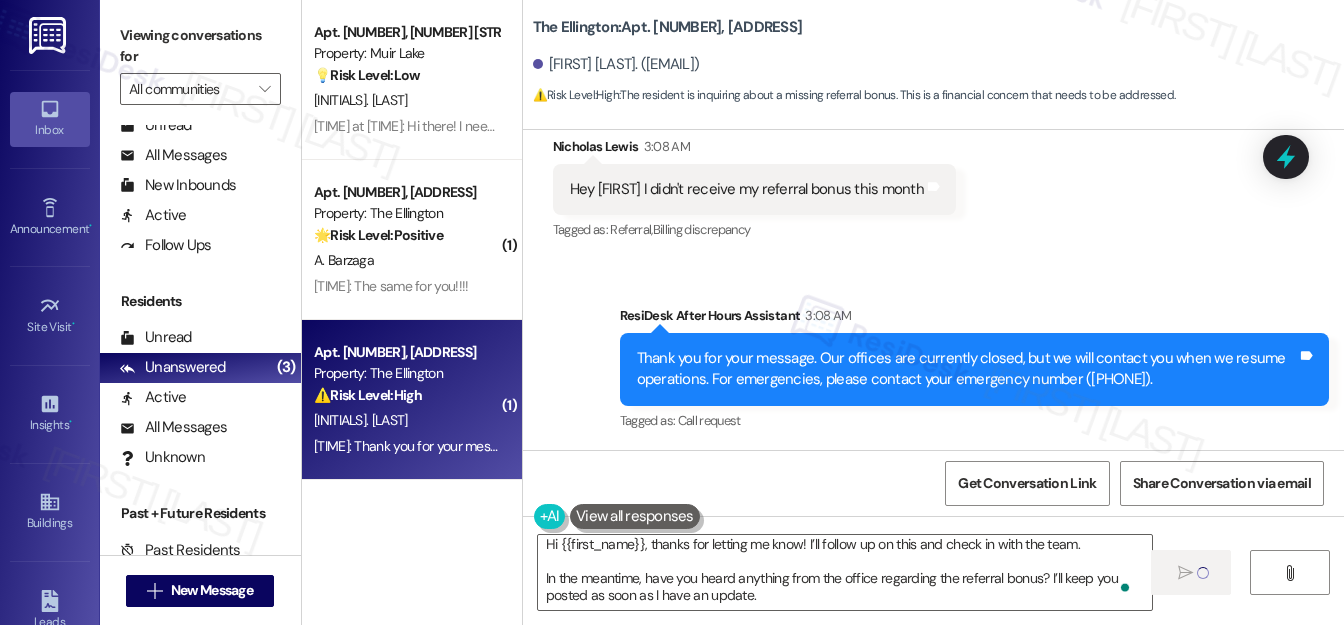 type 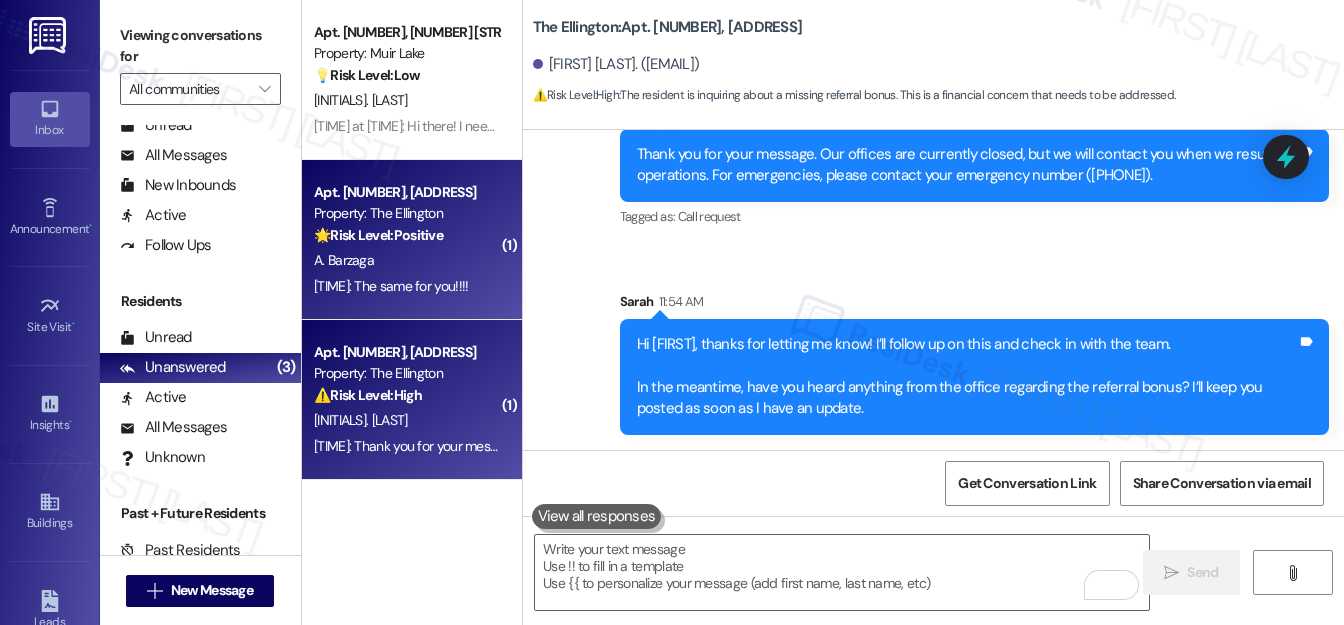 click on "A. Barzaga" at bounding box center (406, 260) 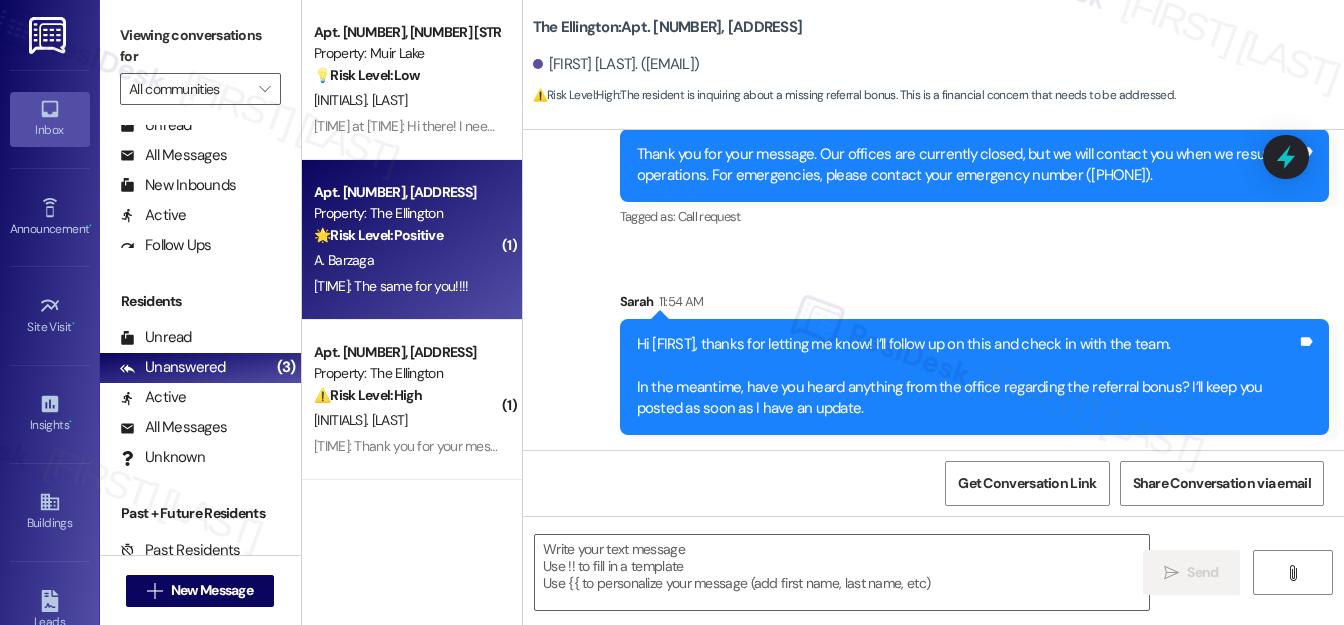 type on "Fetching suggested responses. Please feel free to read through the conversation in the meantime." 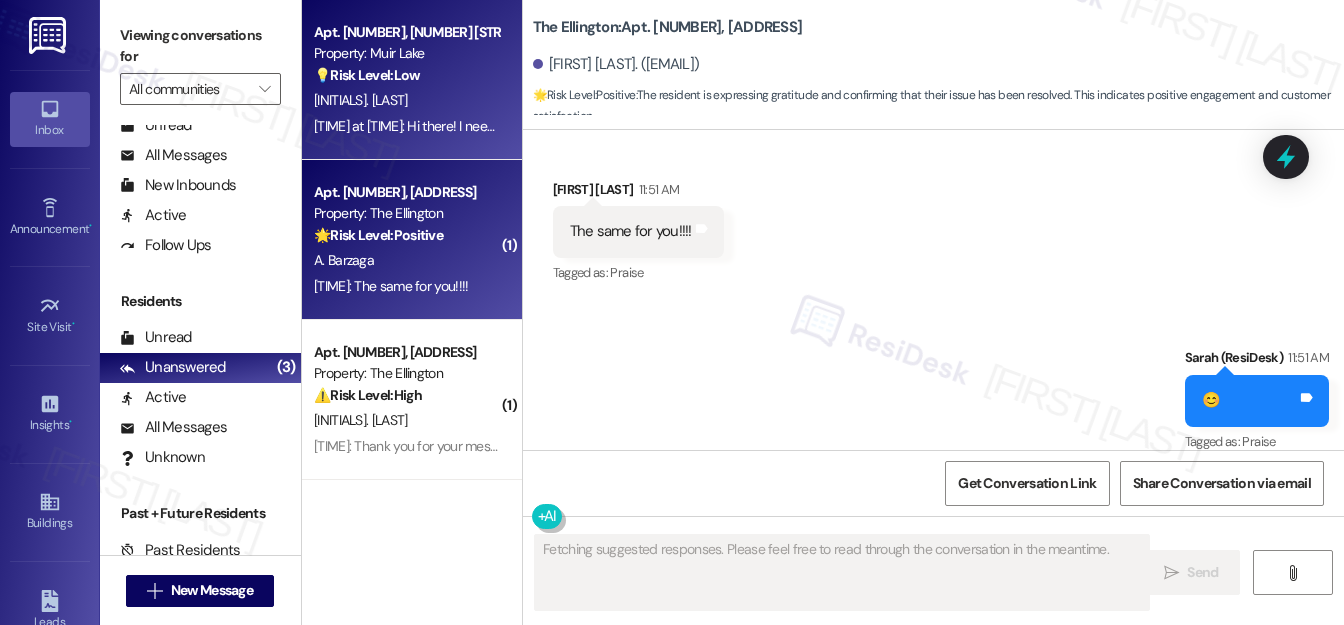 click on "[INITIALS]. [LAST]" at bounding box center [406, 100] 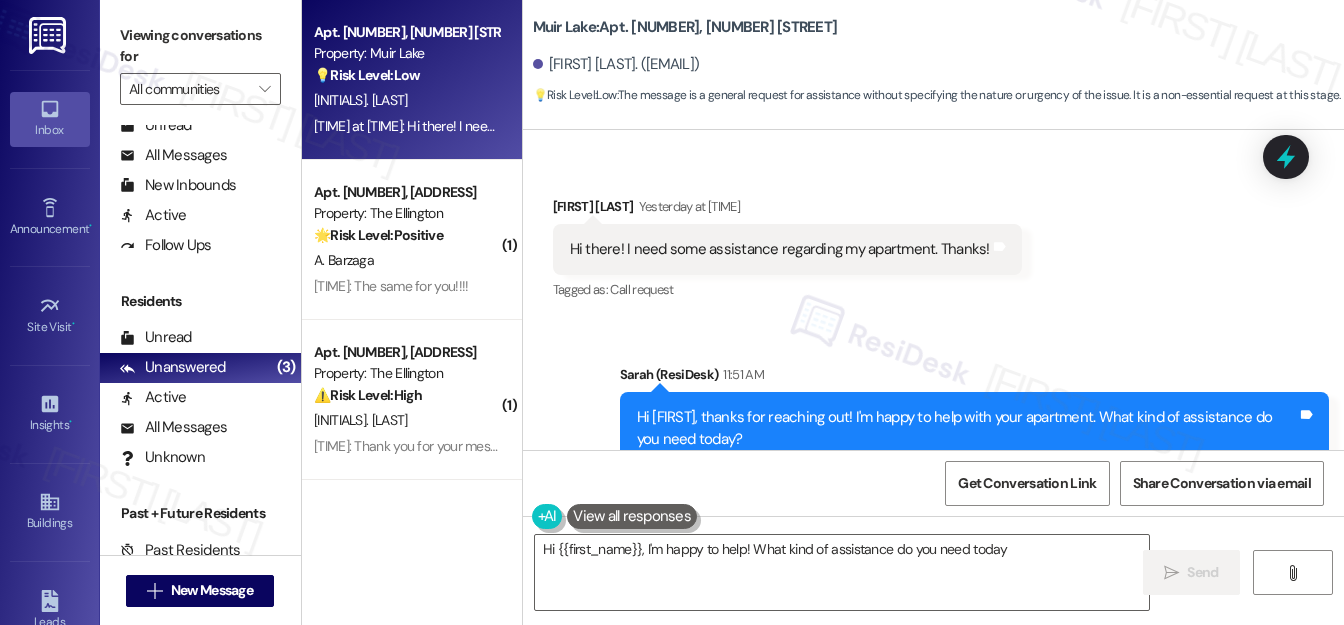 type on "Hi {{first_name}}, I'm happy to help! What kind of assistance do you need today?" 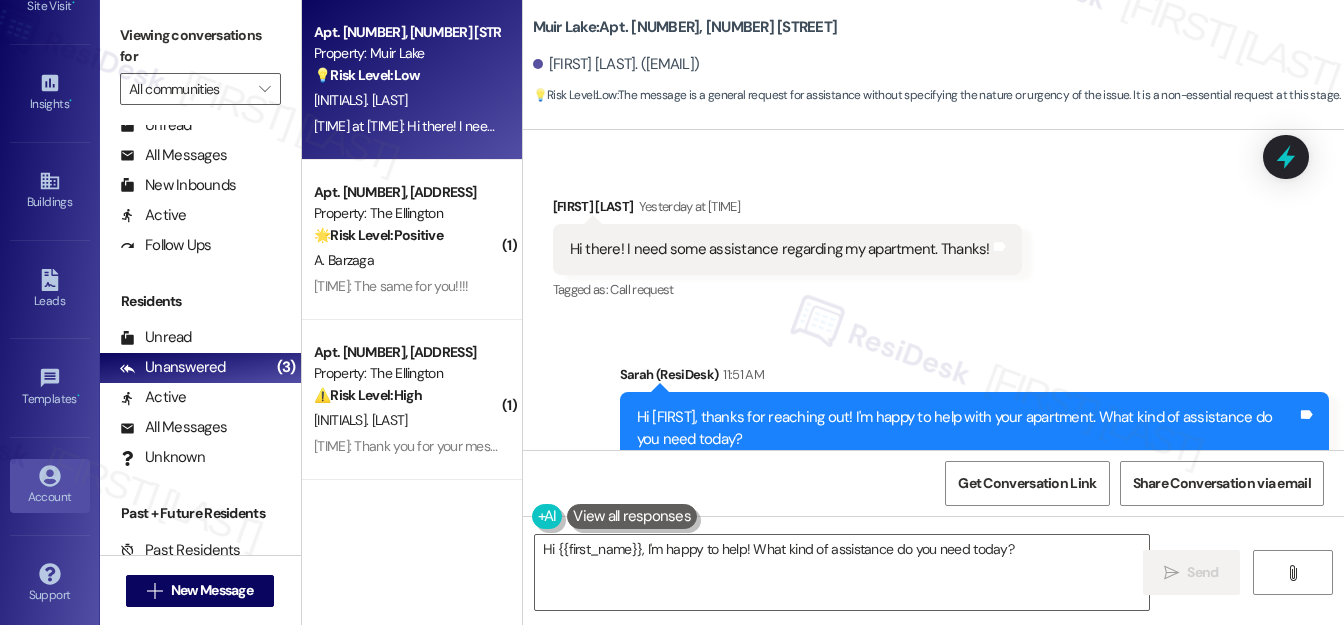 click 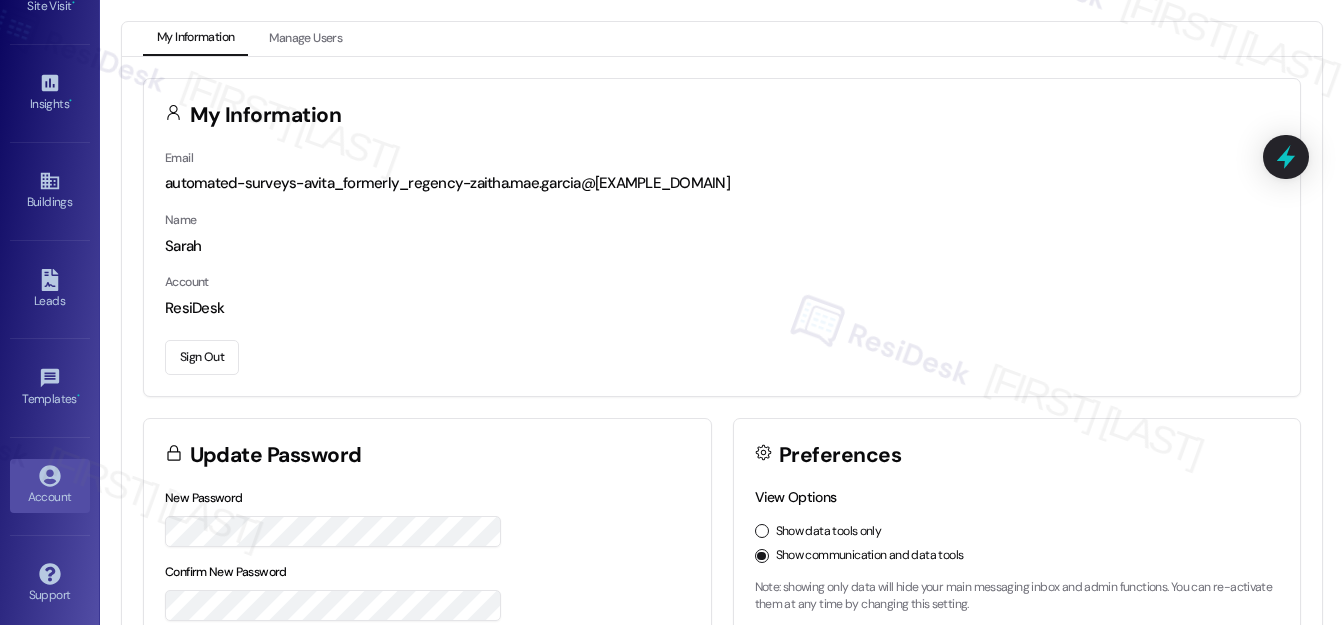 click on "Sign Out" at bounding box center [202, 357] 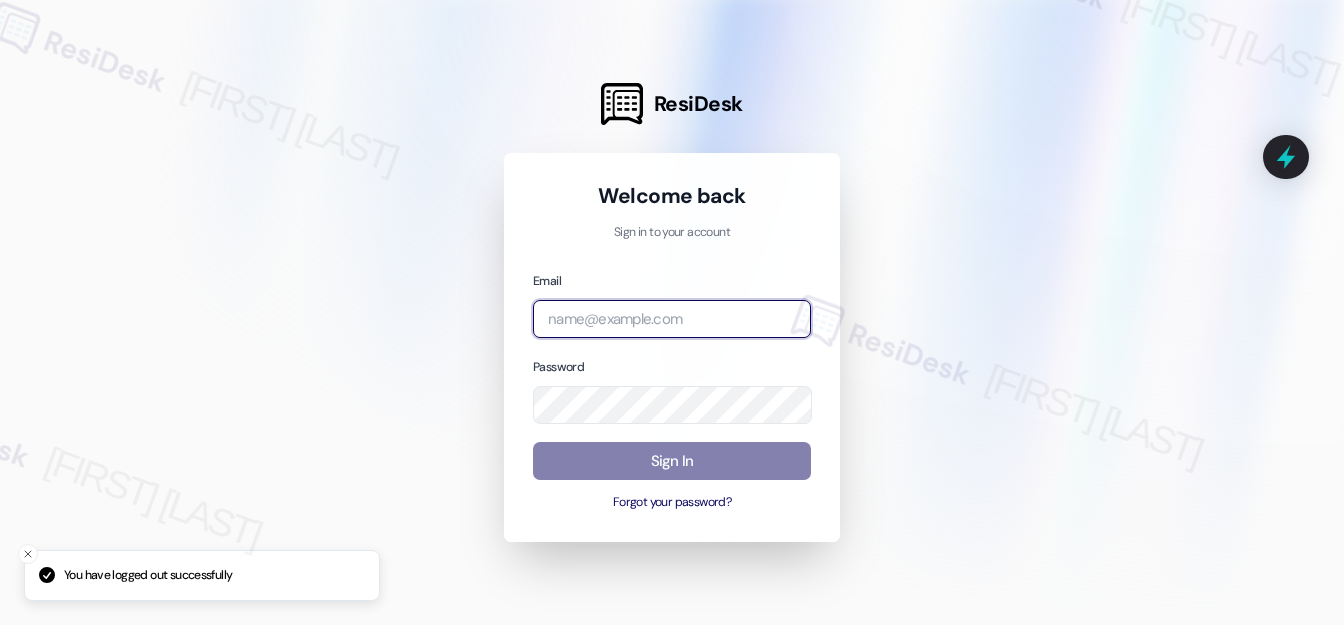 click at bounding box center (672, 319) 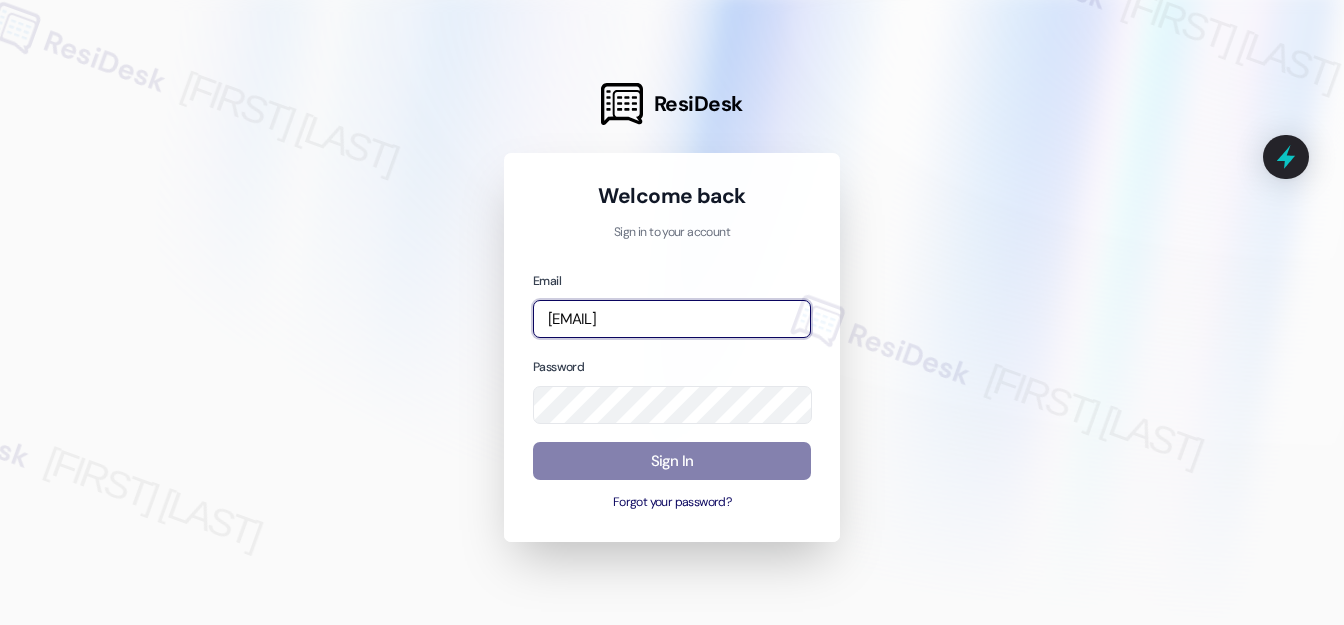 type on "[EMAIL]" 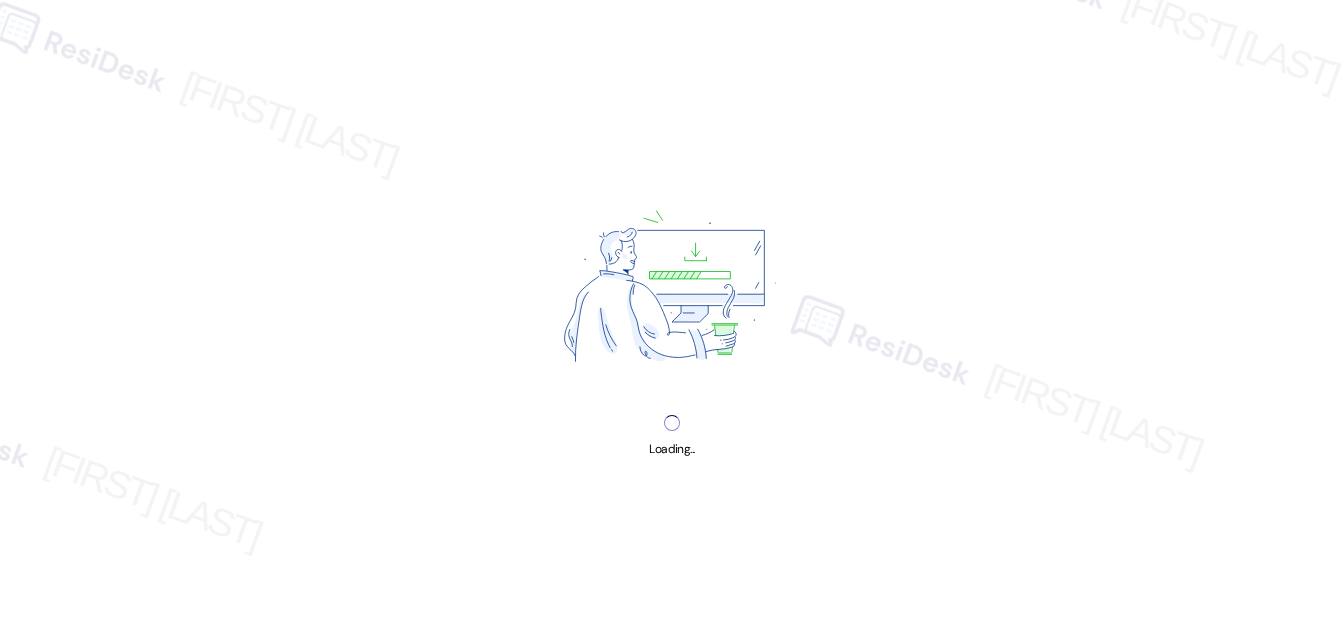 scroll, scrollTop: 0, scrollLeft: 0, axis: both 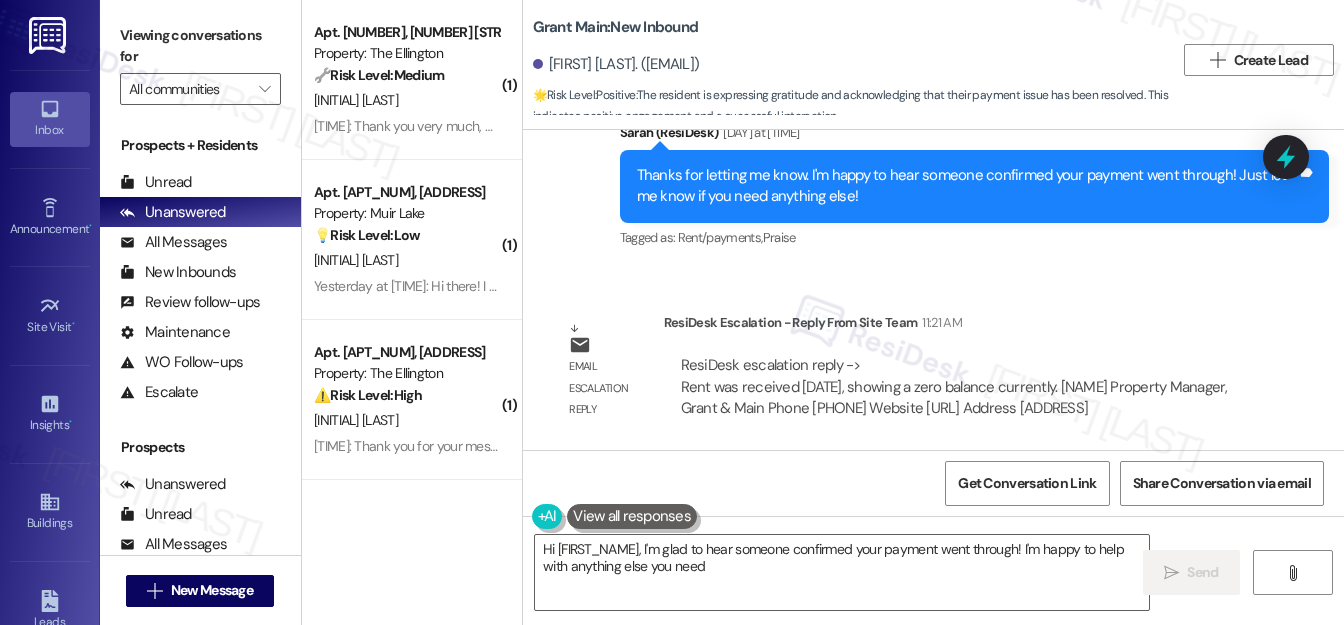 type on "Hi [FIRST_NAME], I'm glad to hear someone confirmed your payment went through! I'm happy to help with anything else you need." 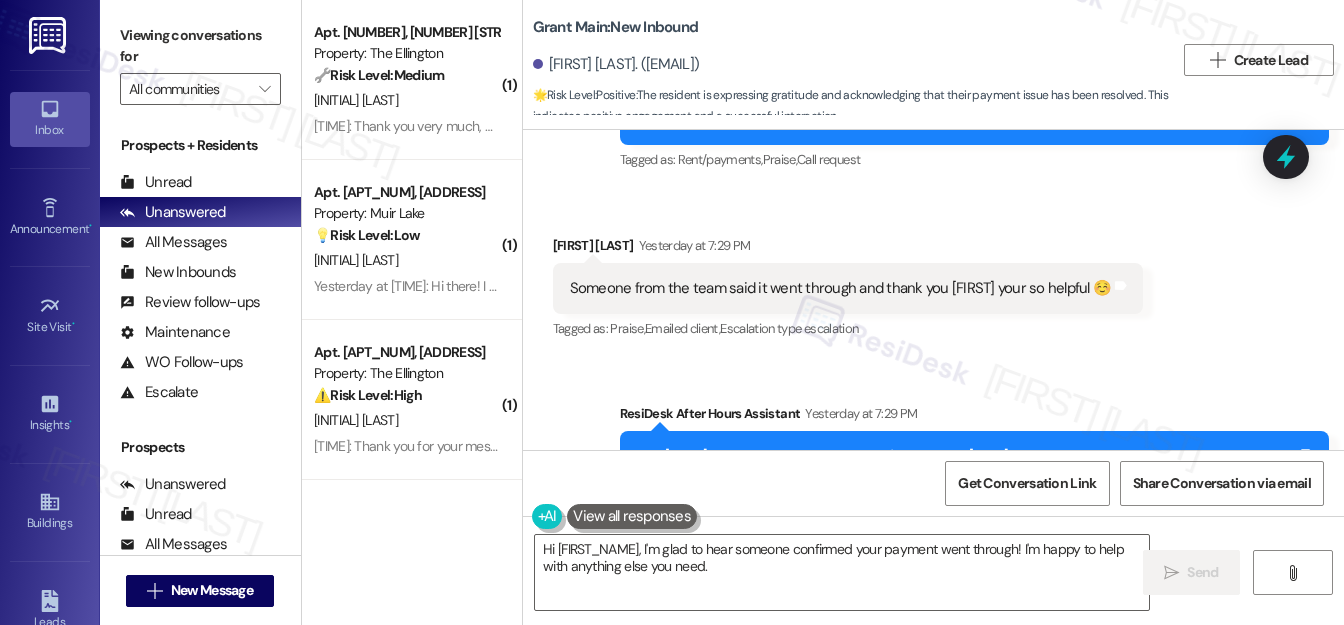 scroll, scrollTop: 26460, scrollLeft: 0, axis: vertical 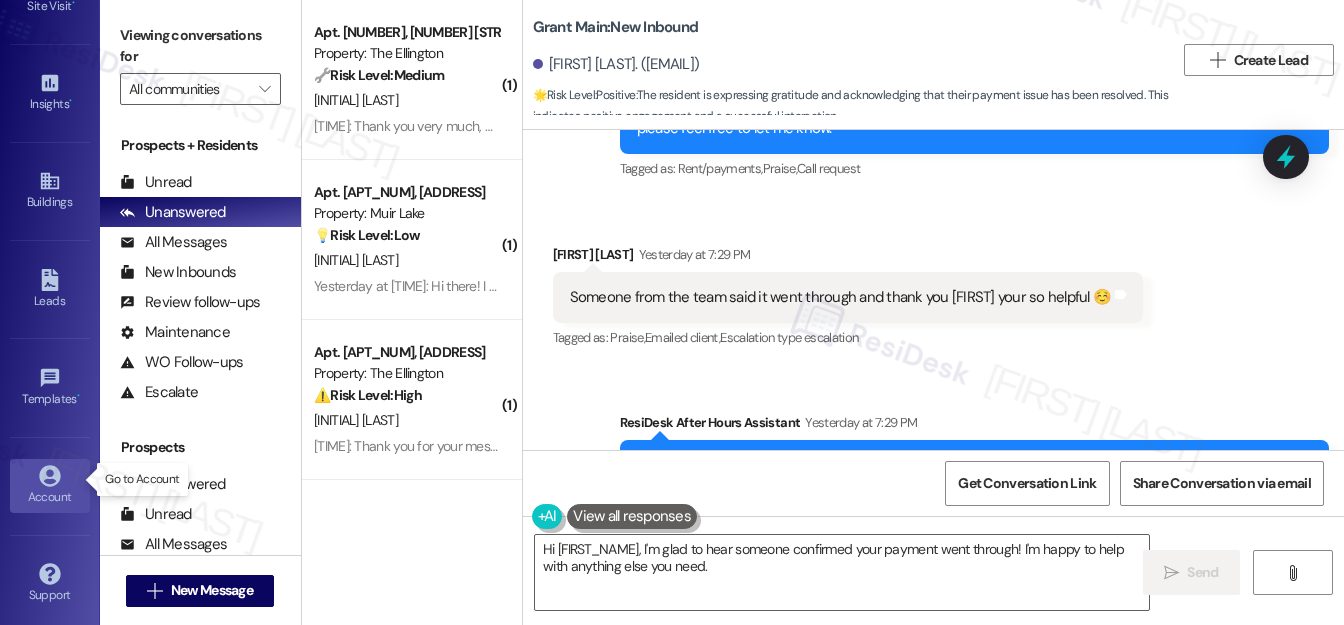 click 